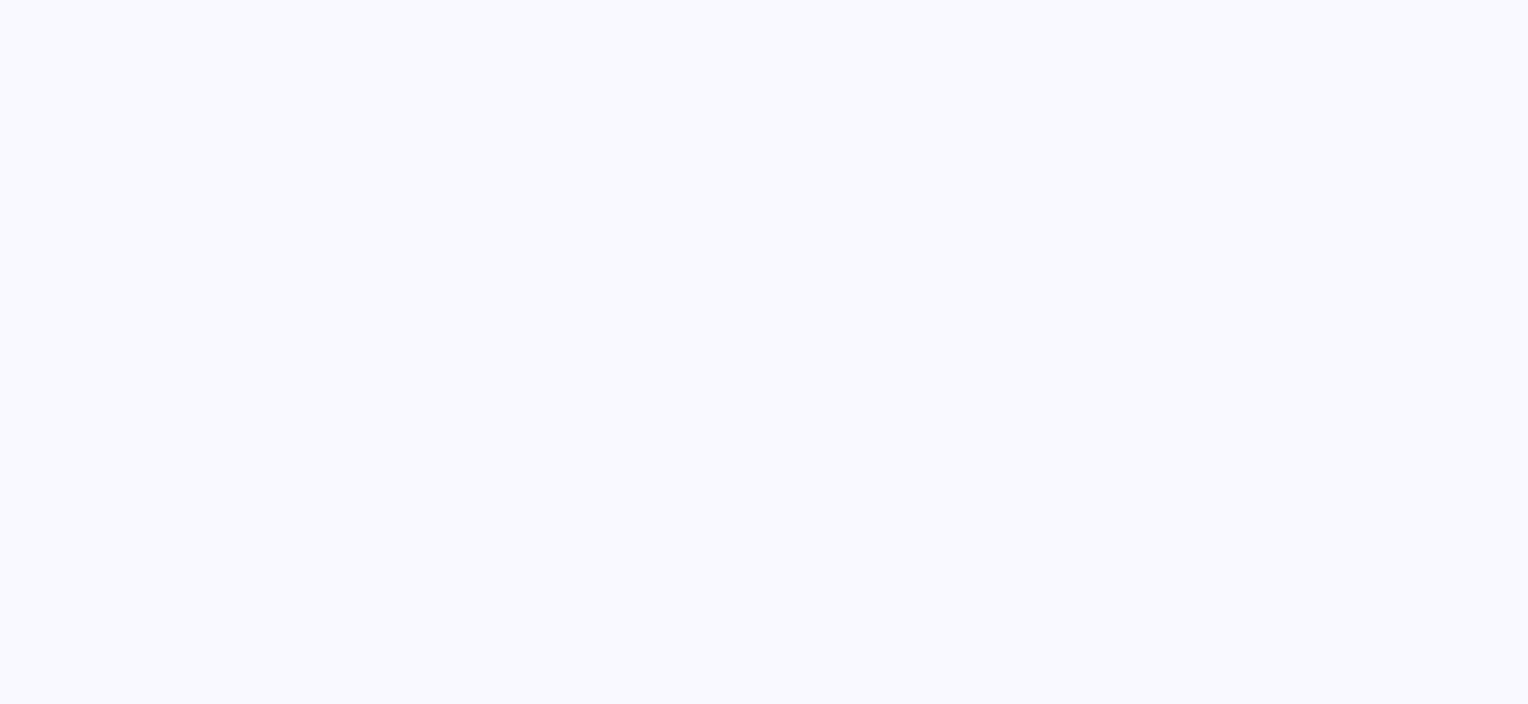 scroll, scrollTop: 0, scrollLeft: 0, axis: both 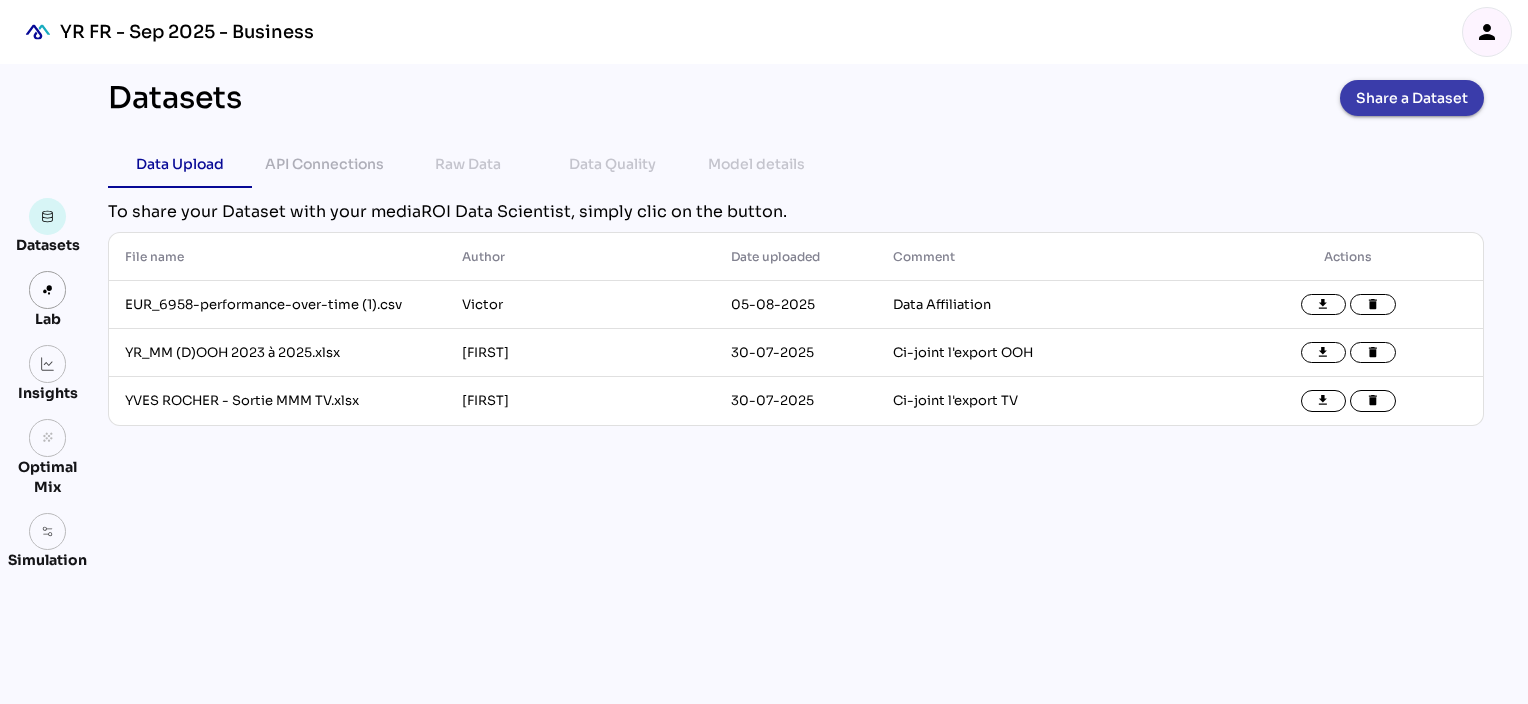 click on "Share a Dataset" at bounding box center (1412, 98) 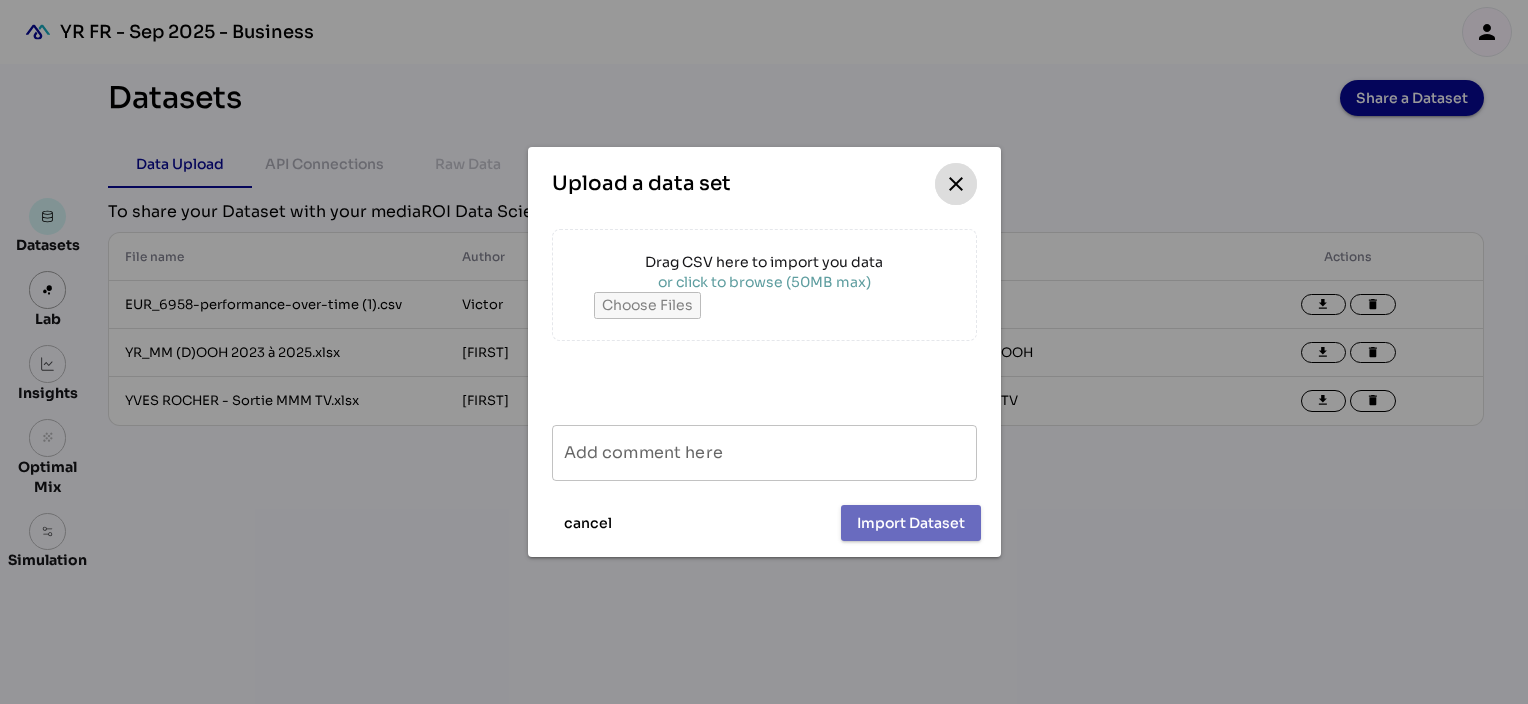 click on "close" at bounding box center (956, 184) 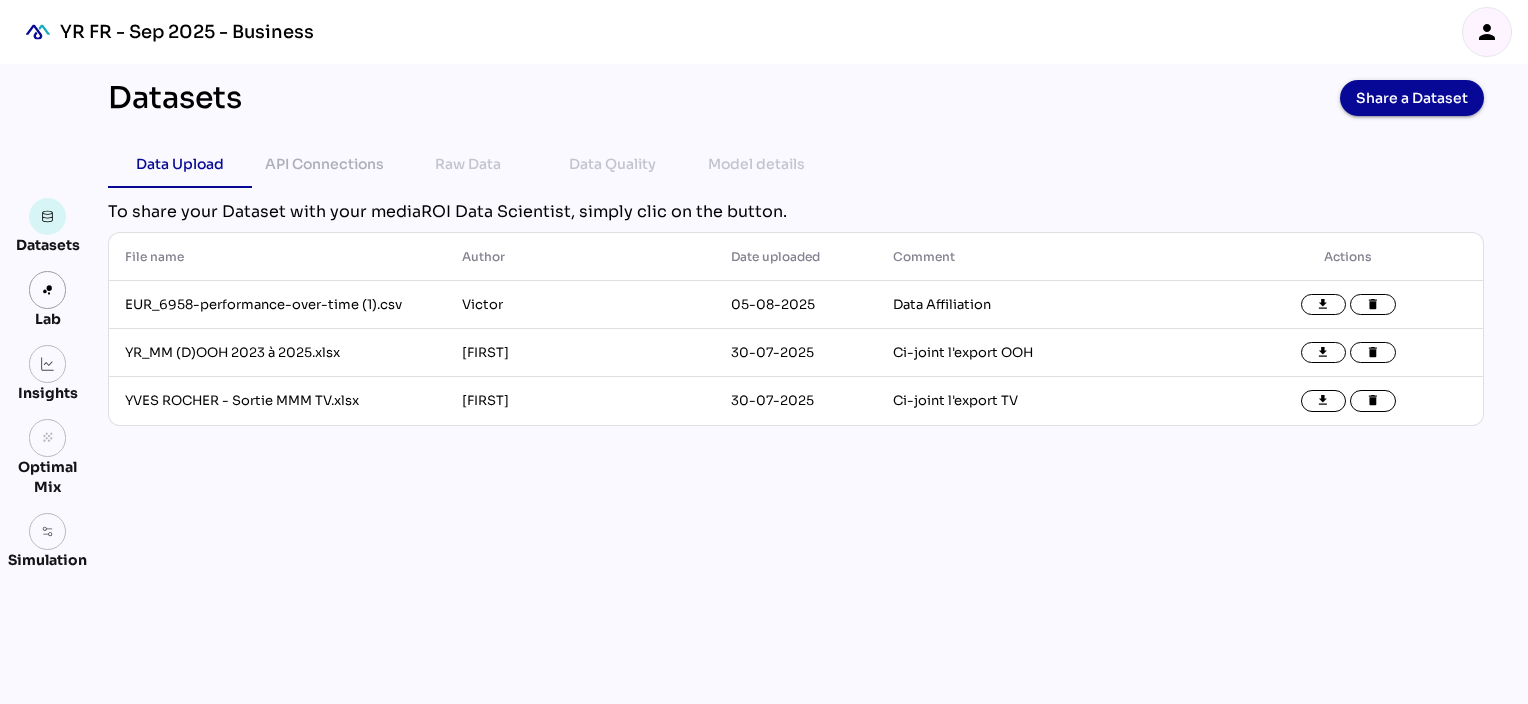 click on "person" at bounding box center (1487, 32) 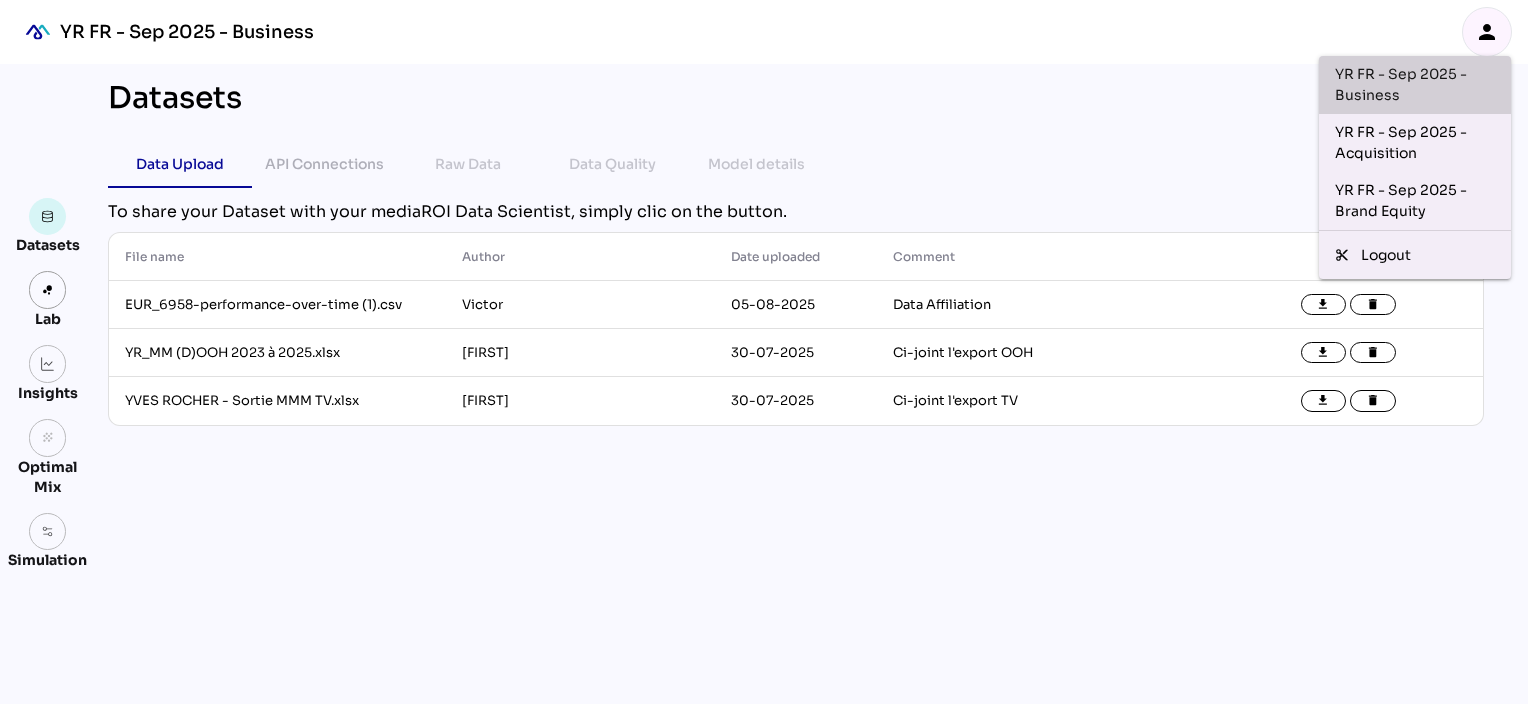 click on "YR FR - Sep 2025 - Business" at bounding box center [1415, 85] 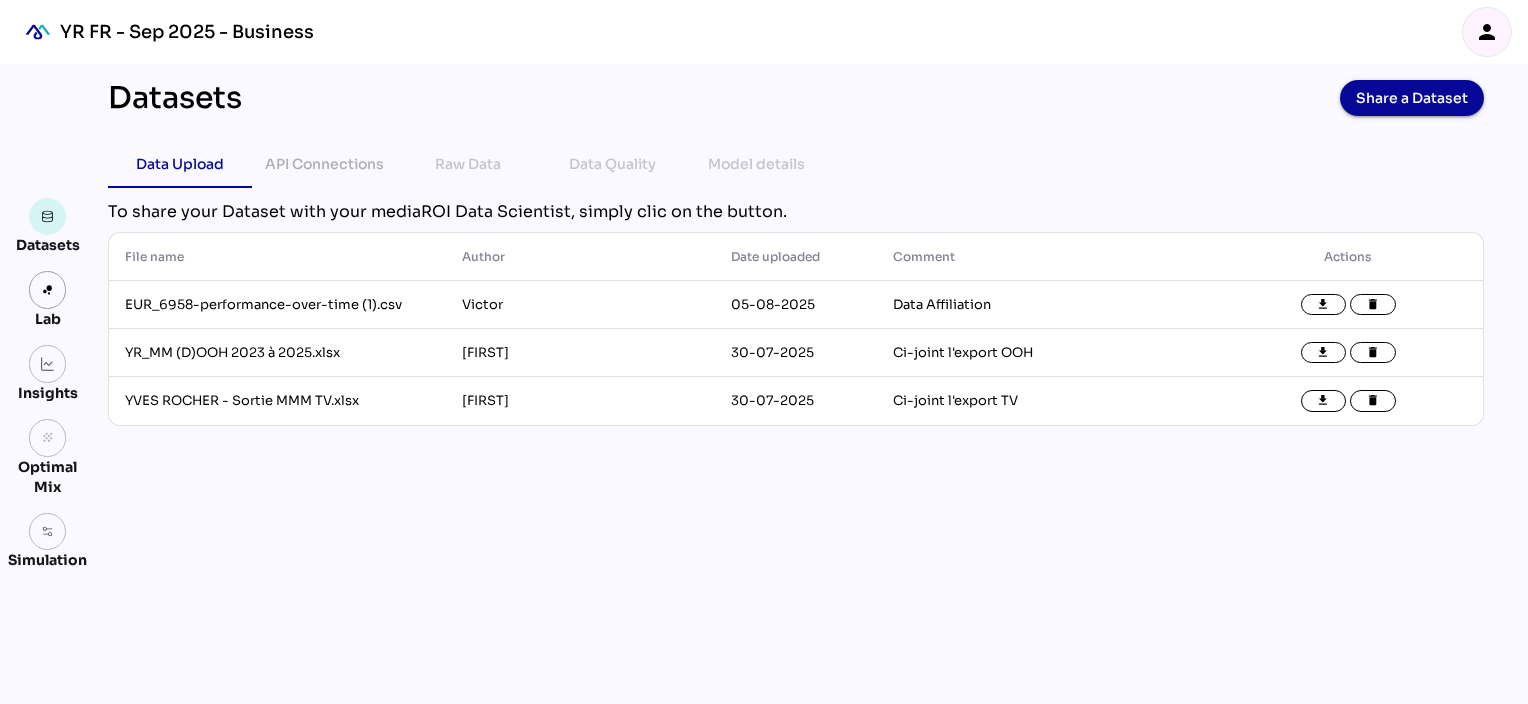 click on "Datasets Share a Dataset  Data Upload API Connections Raw Data Data Quality Model details chevron_left chevron_right  To share your Dataset with your mediaROI Data Scientist, simply clic on the button.  File name arrow_upward Author arrow_upward Date uploaded arrow_upward Comment arrow_upward Actions EUR_6958-performance-over-time (1).csv [FIRST] [LAST] [DATE] Data Affiliation file_download delete YR_MM (D)OOH 2023 à 2025.xlsx [FIRST] [LAST] [DATE] Ci-joint l'export OOH file_download delete YVES ROCHER - Sortie MMM TV.xlsx [FIRST] [LAST] [DATE] Ci-joint l'export TV file_download delete" at bounding box center [796, 384] 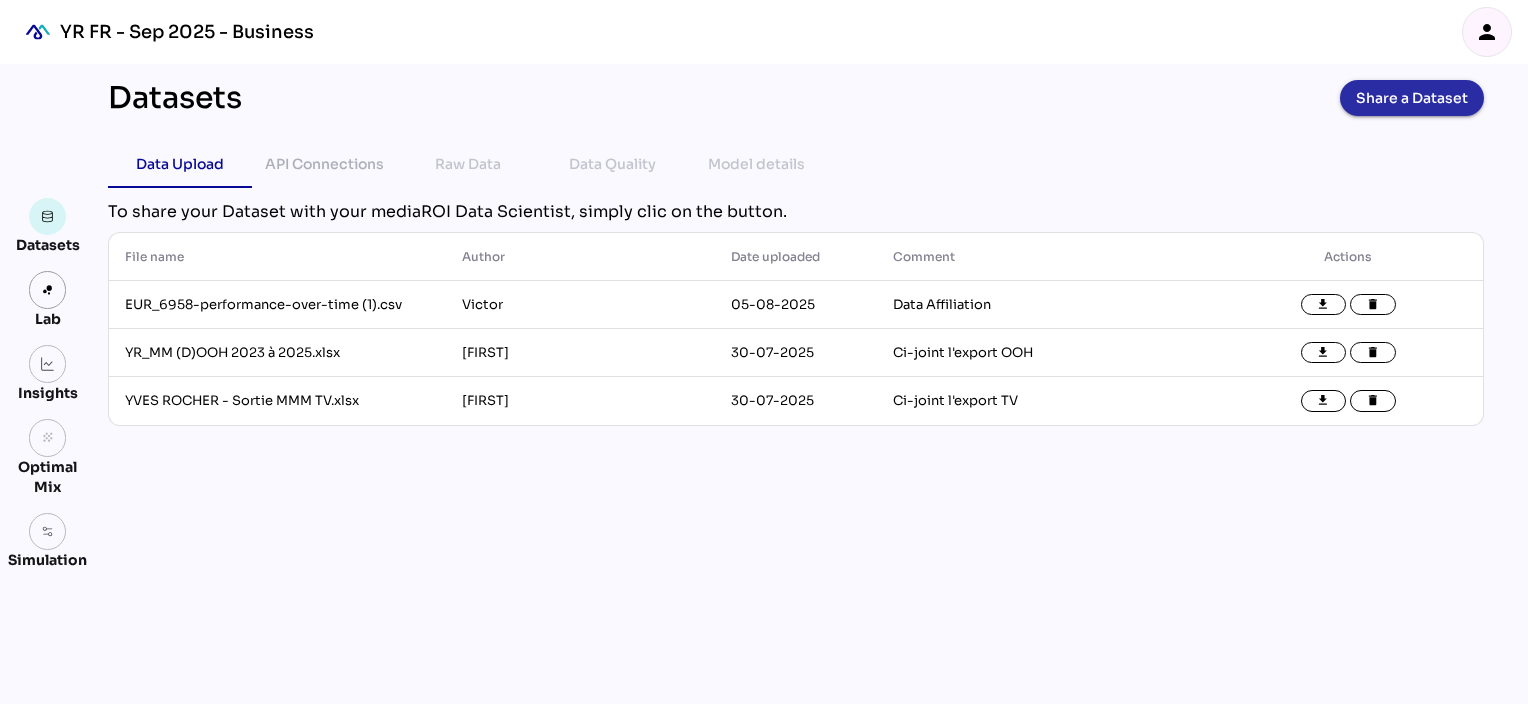 click on "Share a Dataset" at bounding box center (1412, 98) 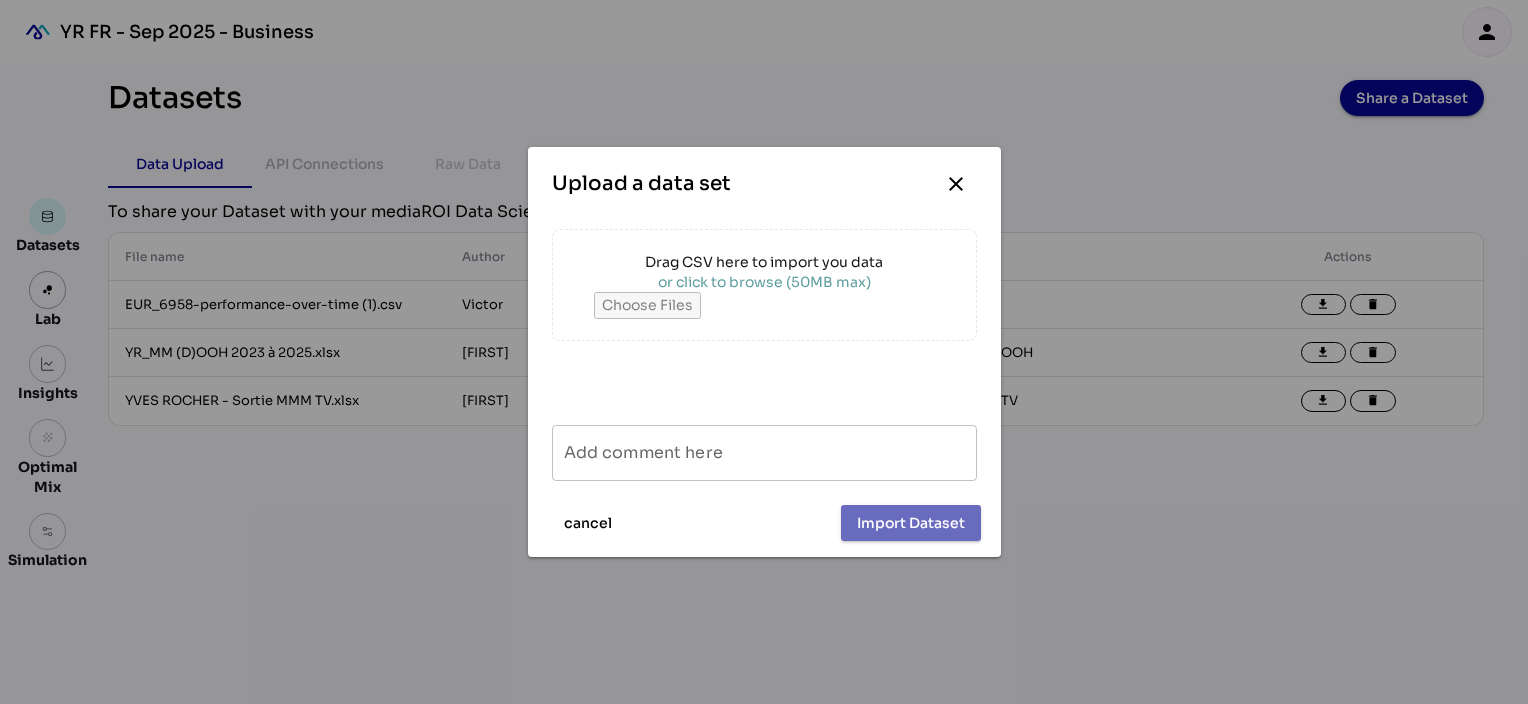 click on "or click to browse (50MB max)" at bounding box center (764, 282) 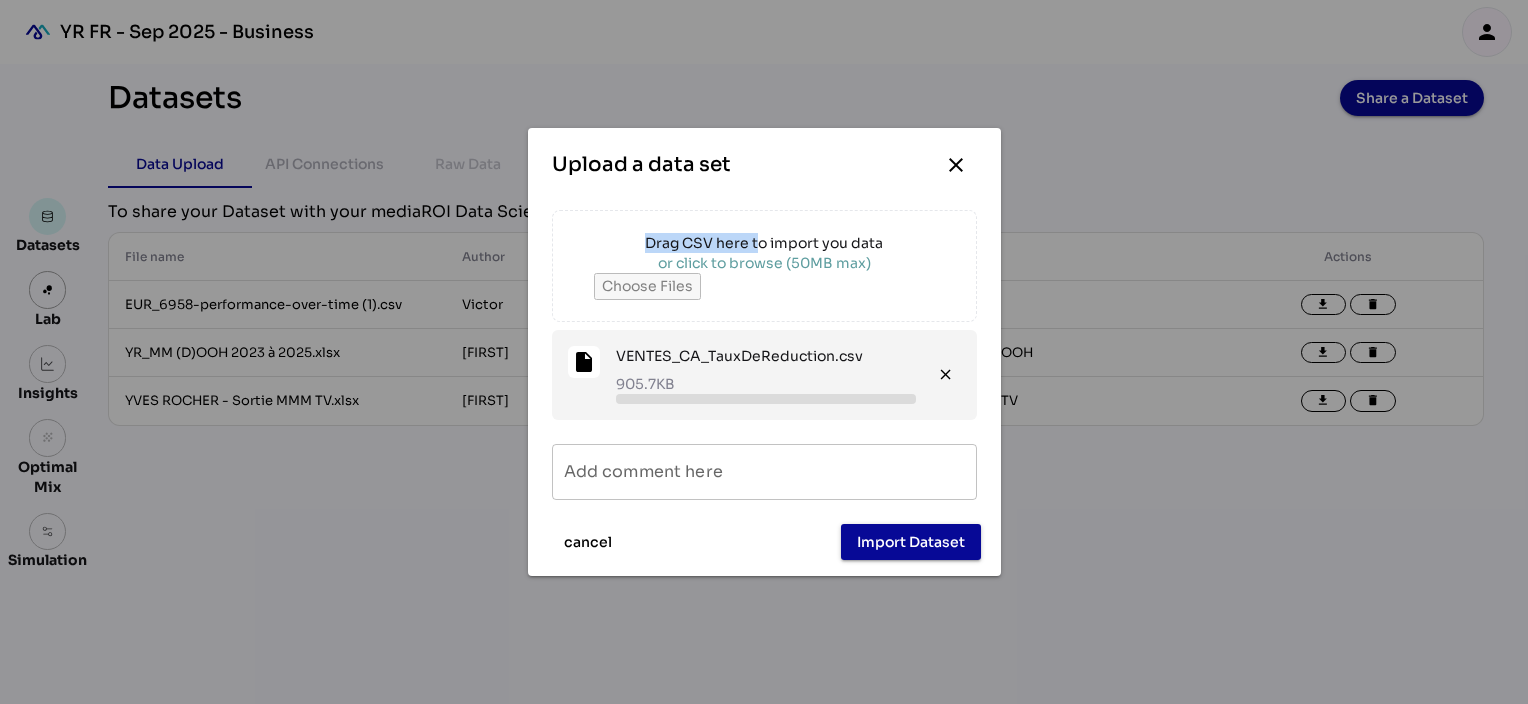 drag, startPoint x: 750, startPoint y: 144, endPoint x: 760, endPoint y: 212, distance: 68.73136 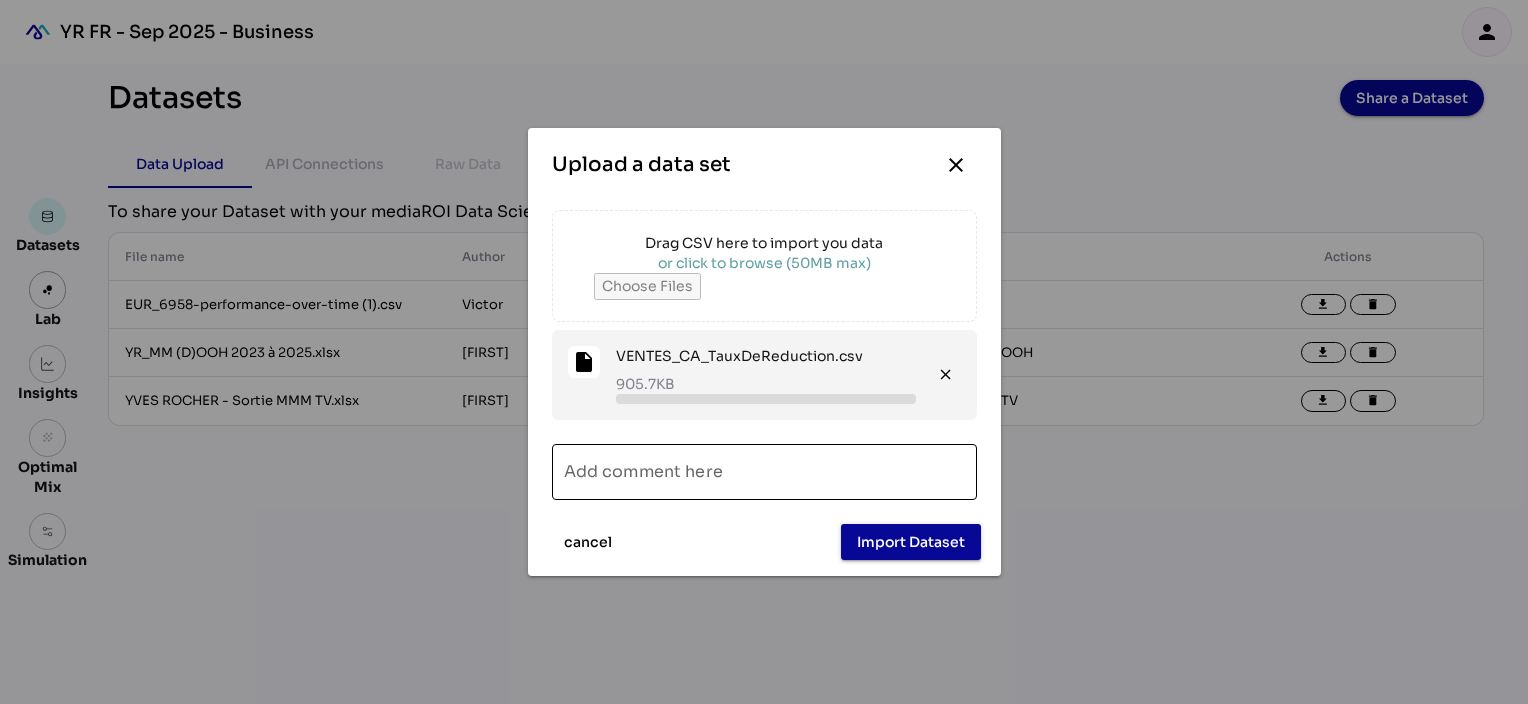 click on "Add comment here" at bounding box center (764, 472) 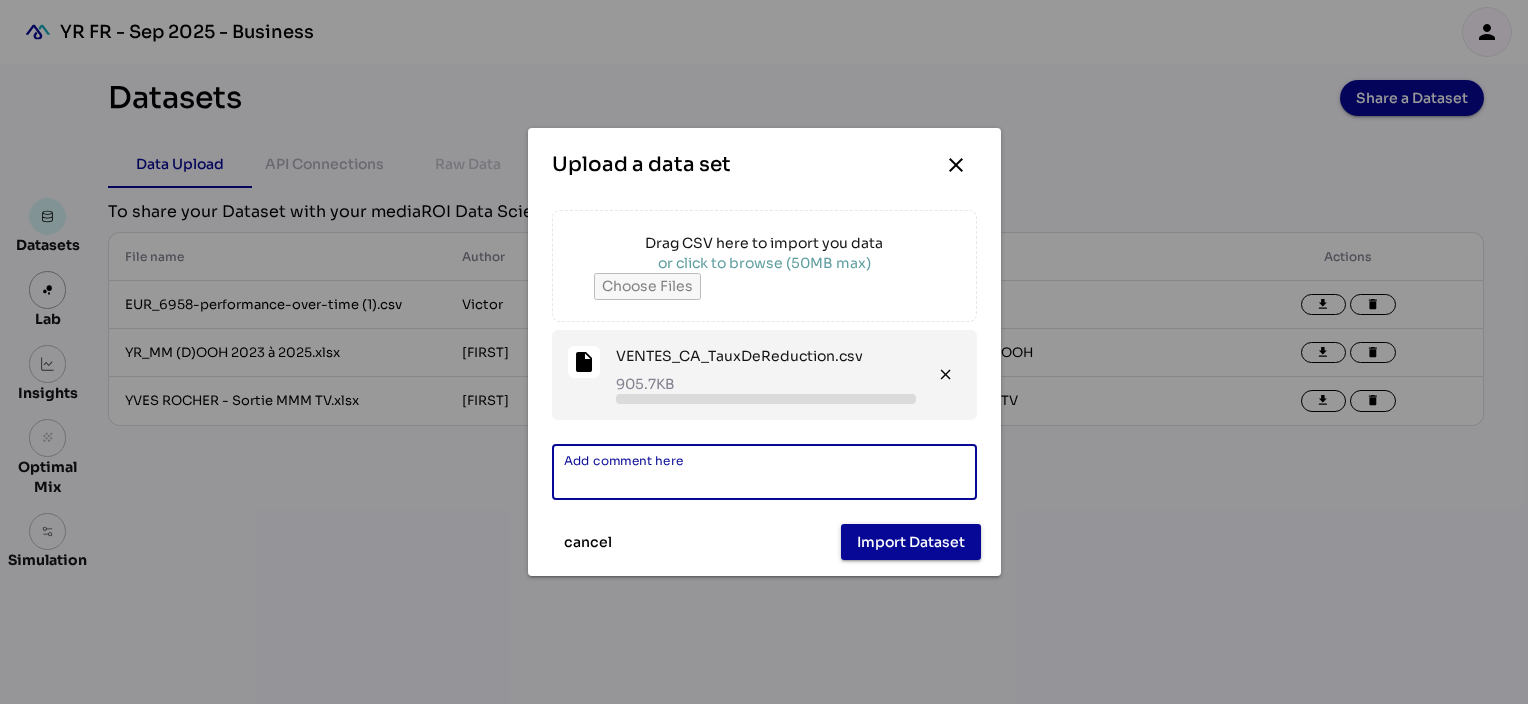 click on "Add comment here" at bounding box center (764, 472) 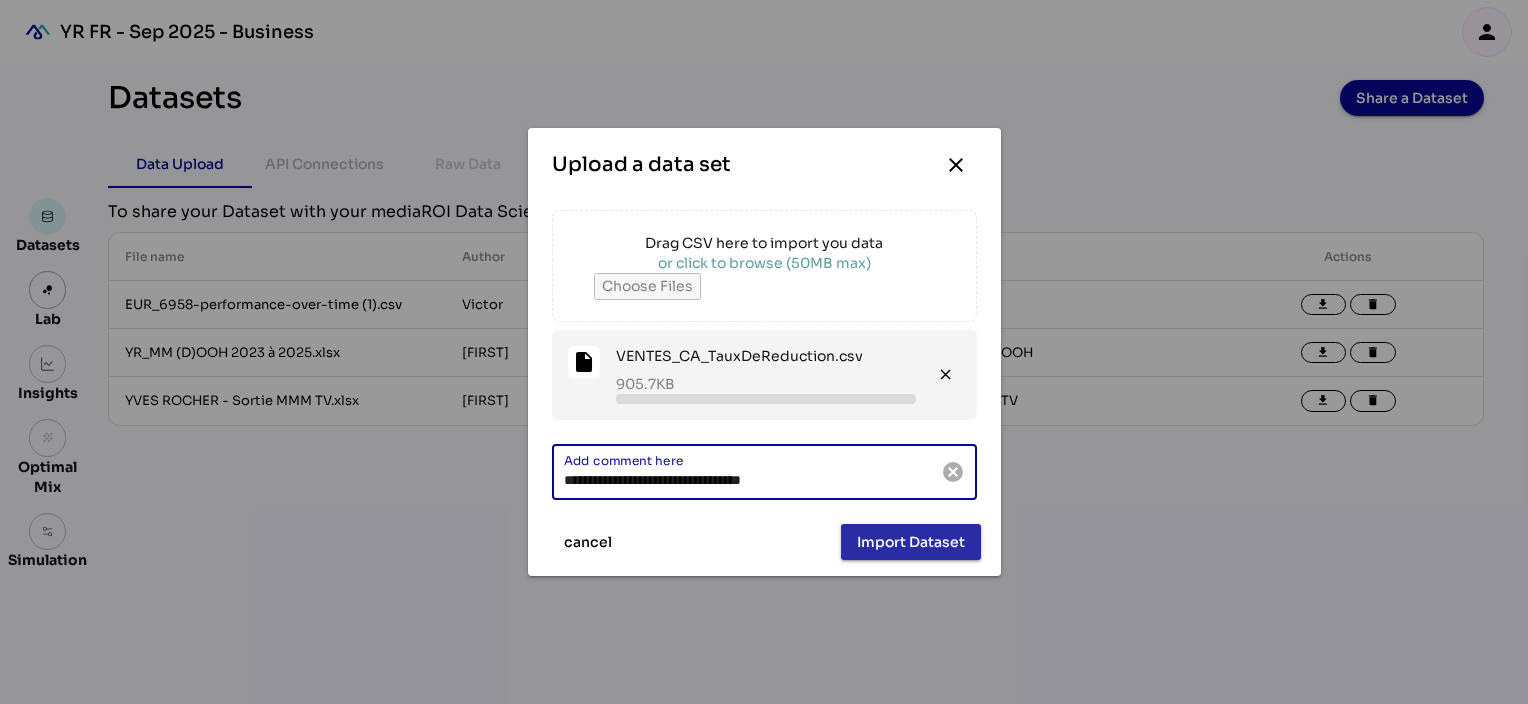 type on "**********" 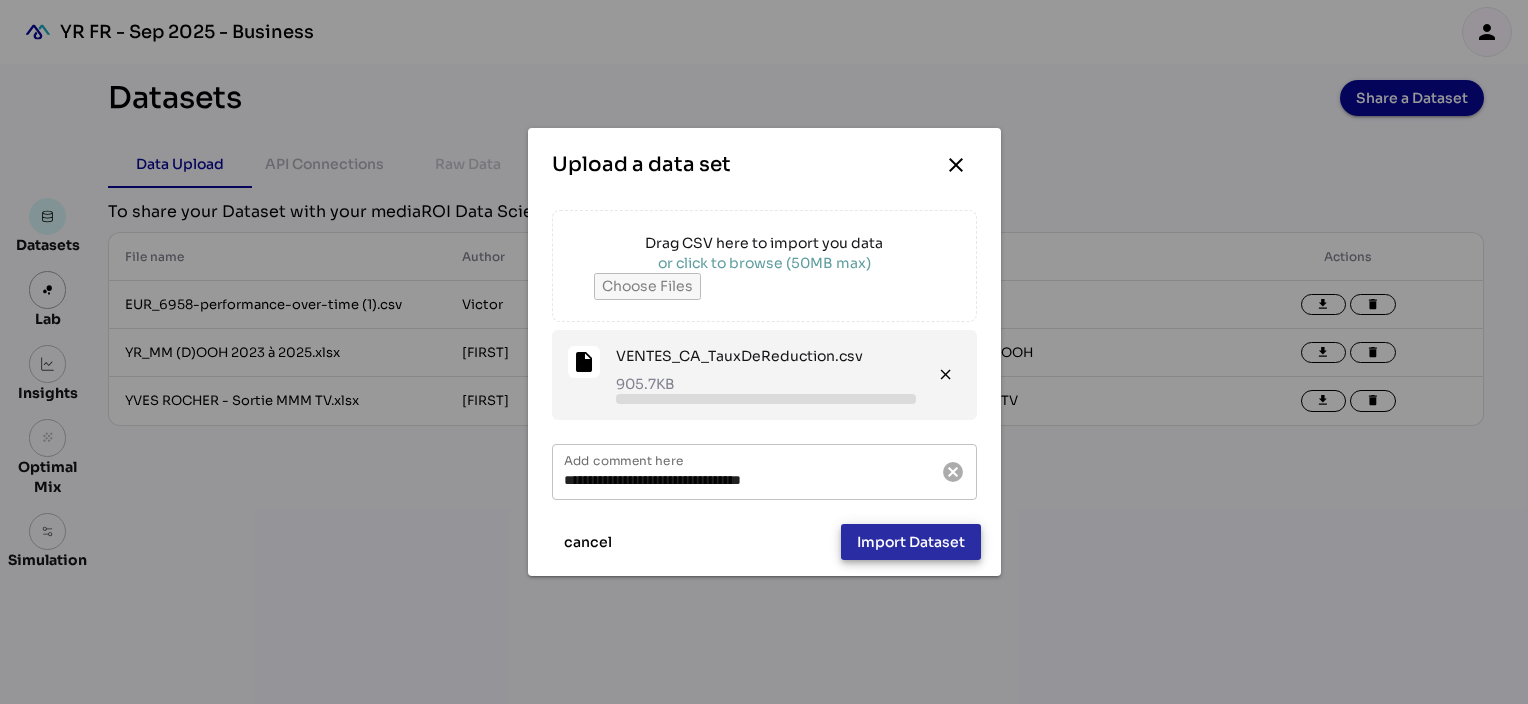 click on "Import Dataset" at bounding box center [911, 542] 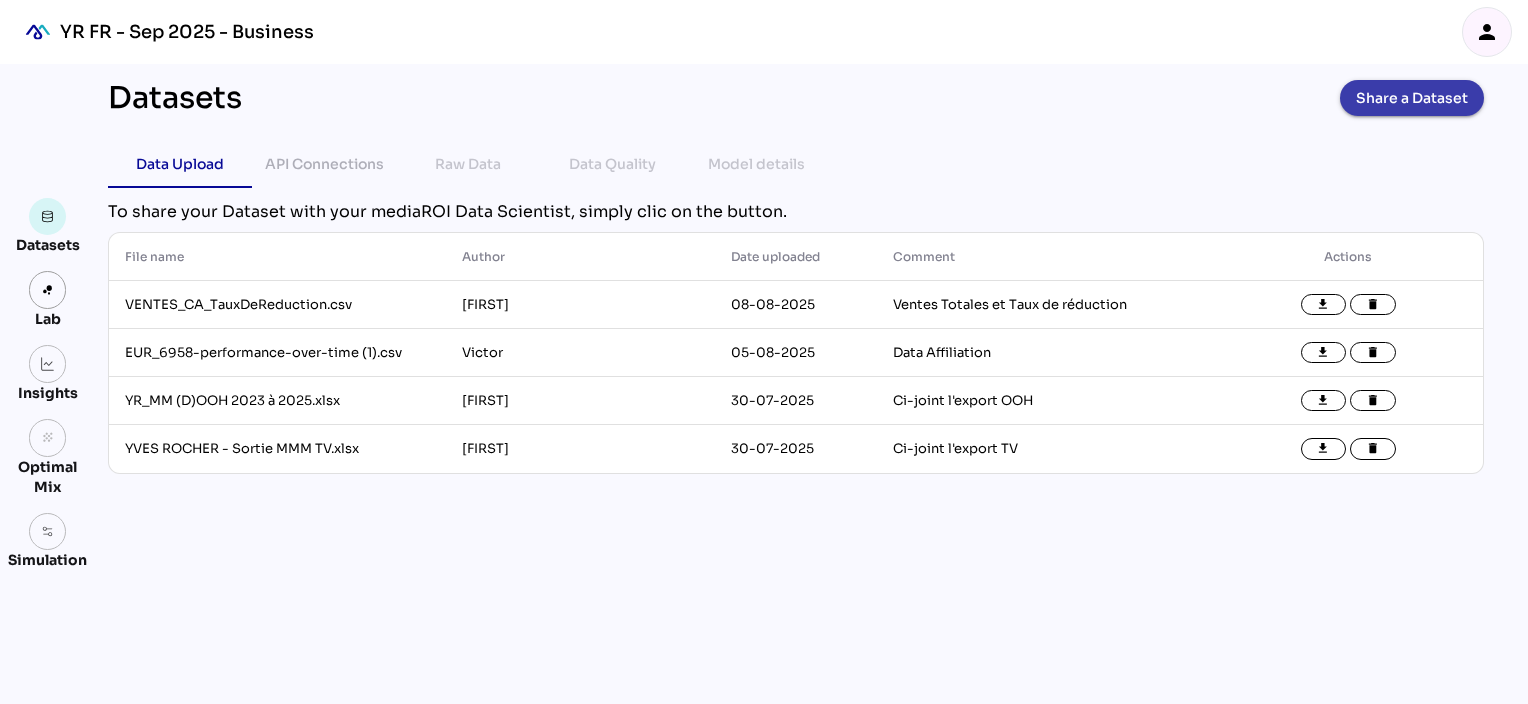 click on "Share a Dataset" at bounding box center (1412, 98) 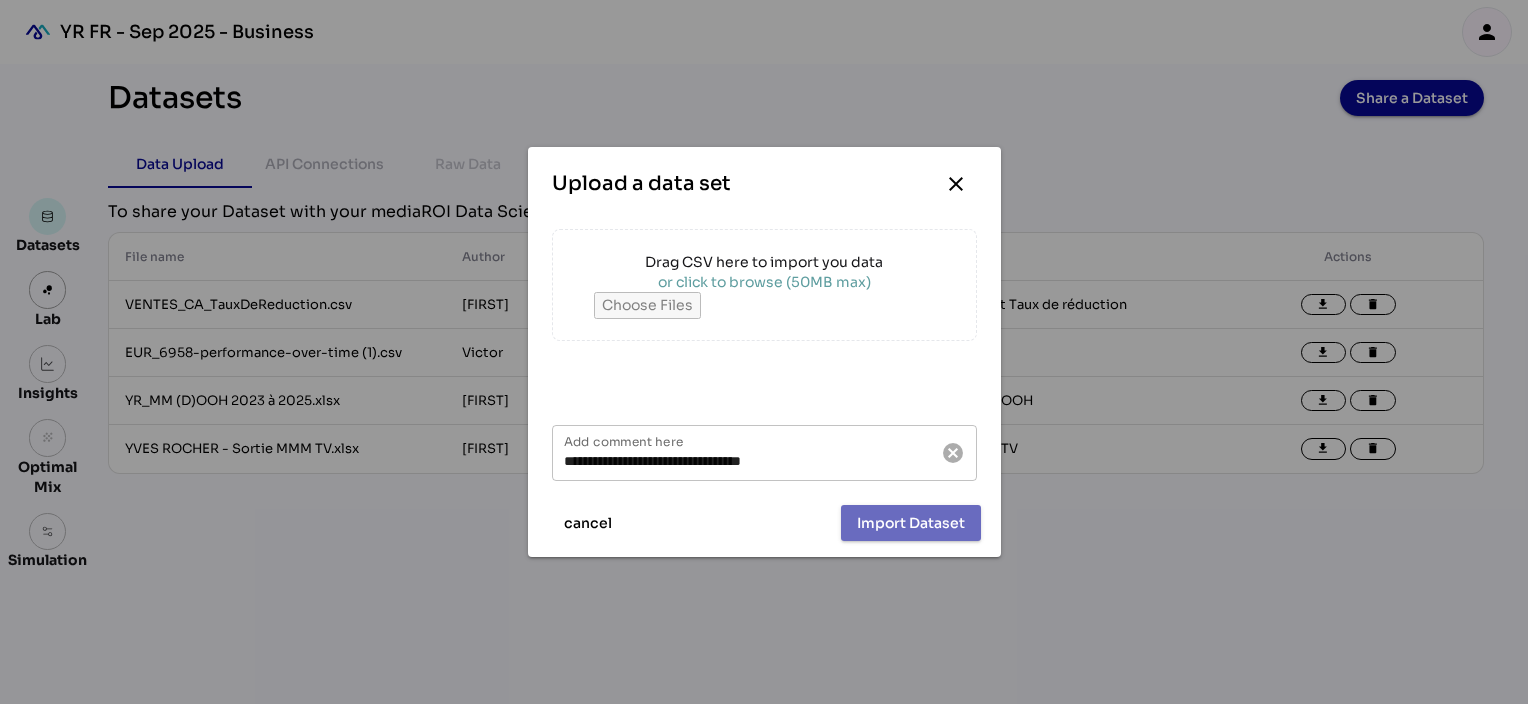 click on "or click to browse (50MB max)" at bounding box center (764, 282) 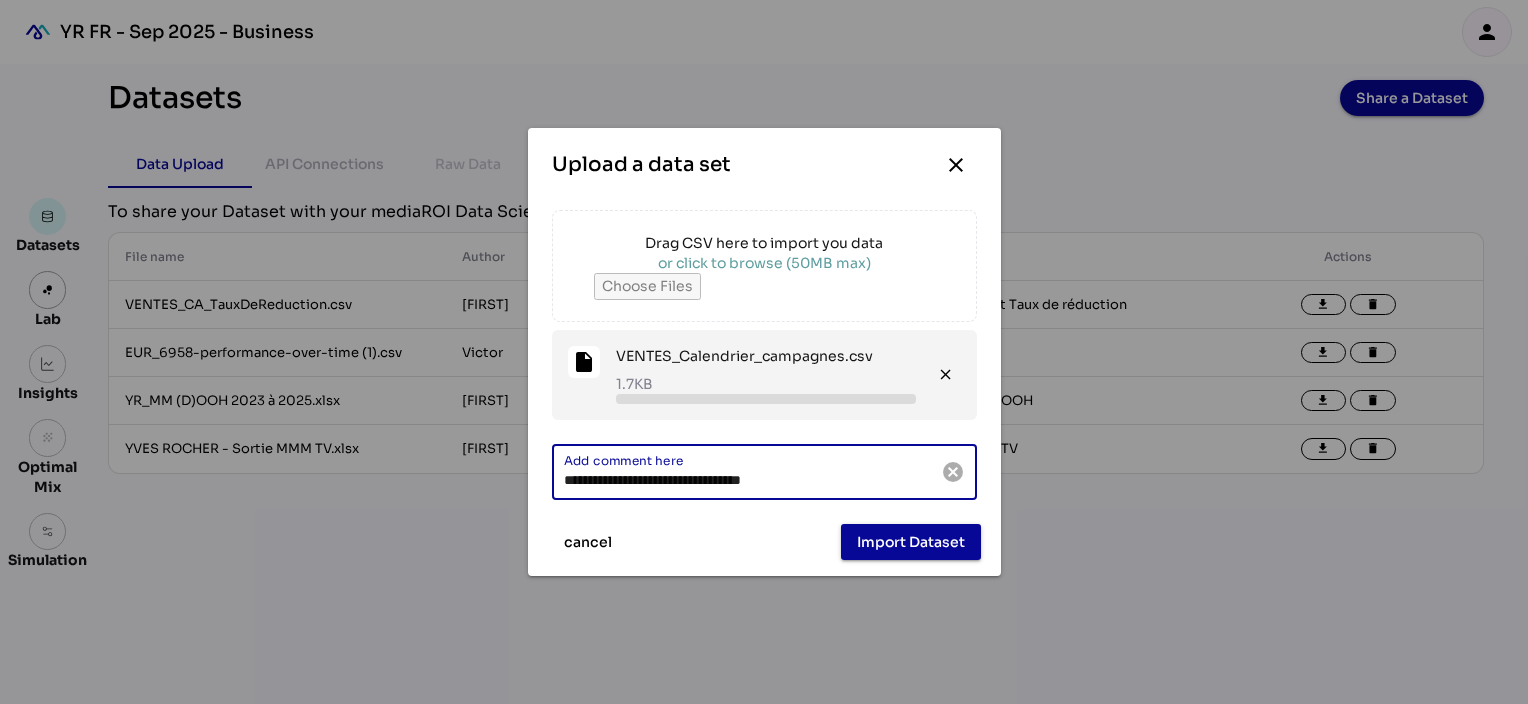 drag, startPoint x: 826, startPoint y: 471, endPoint x: 522, endPoint y: 467, distance: 304.0263 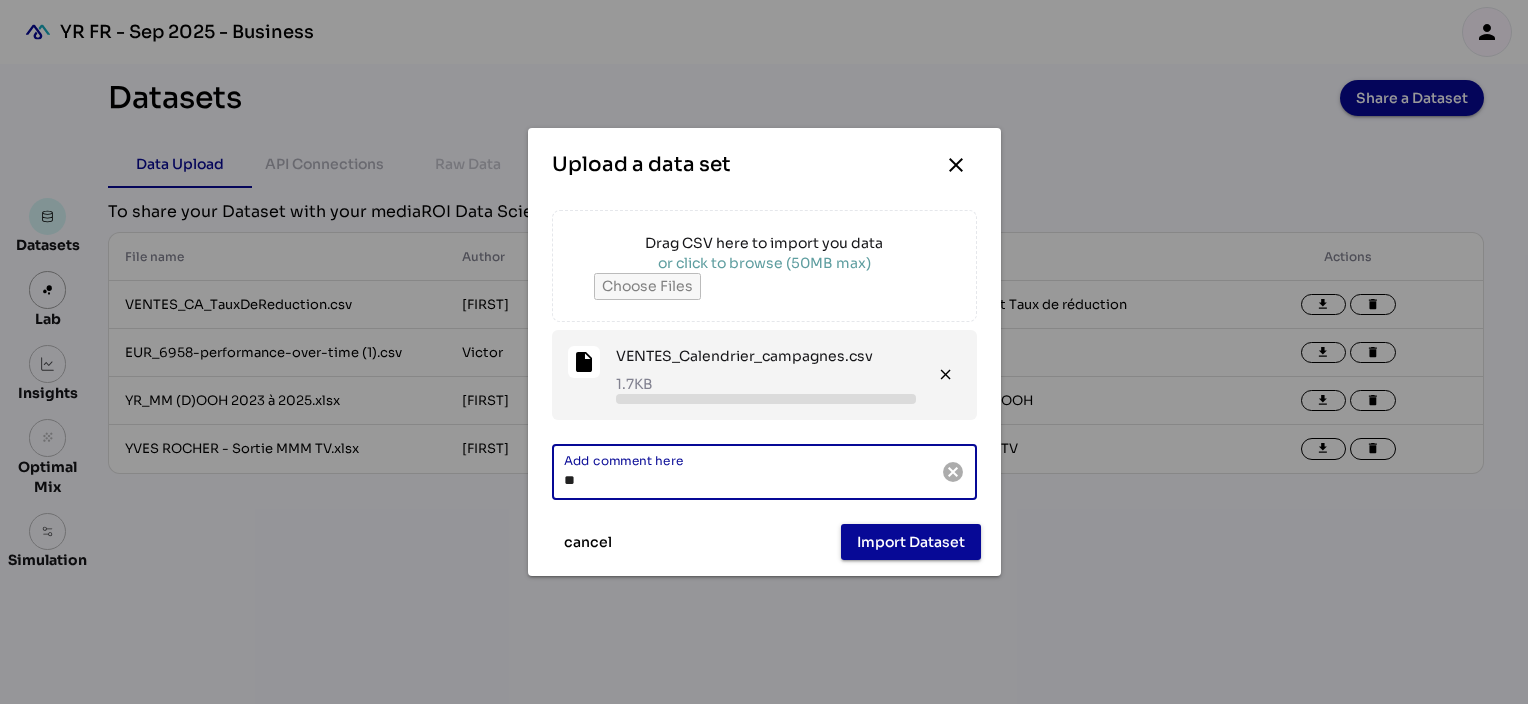 type on "*" 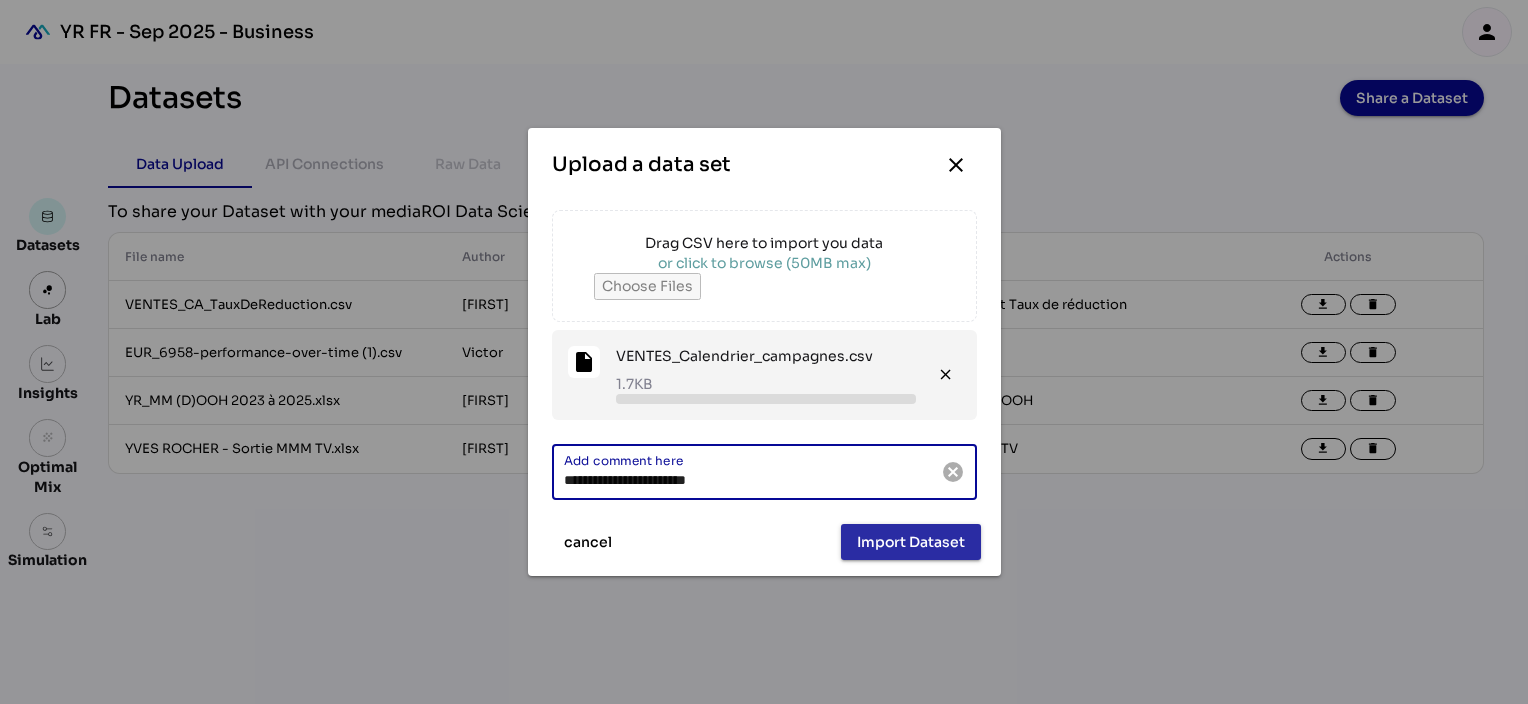 type on "**********" 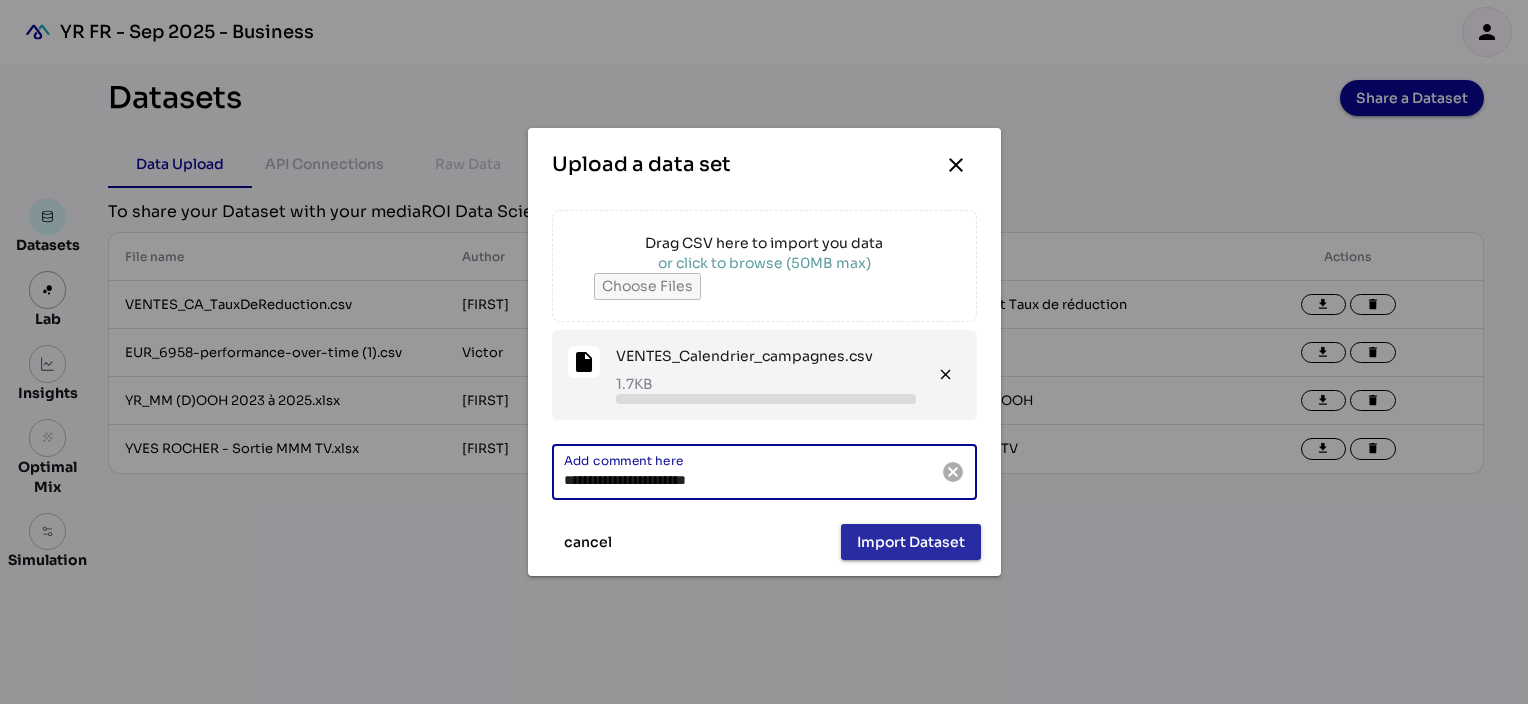 click on "Import Dataset" at bounding box center [911, 542] 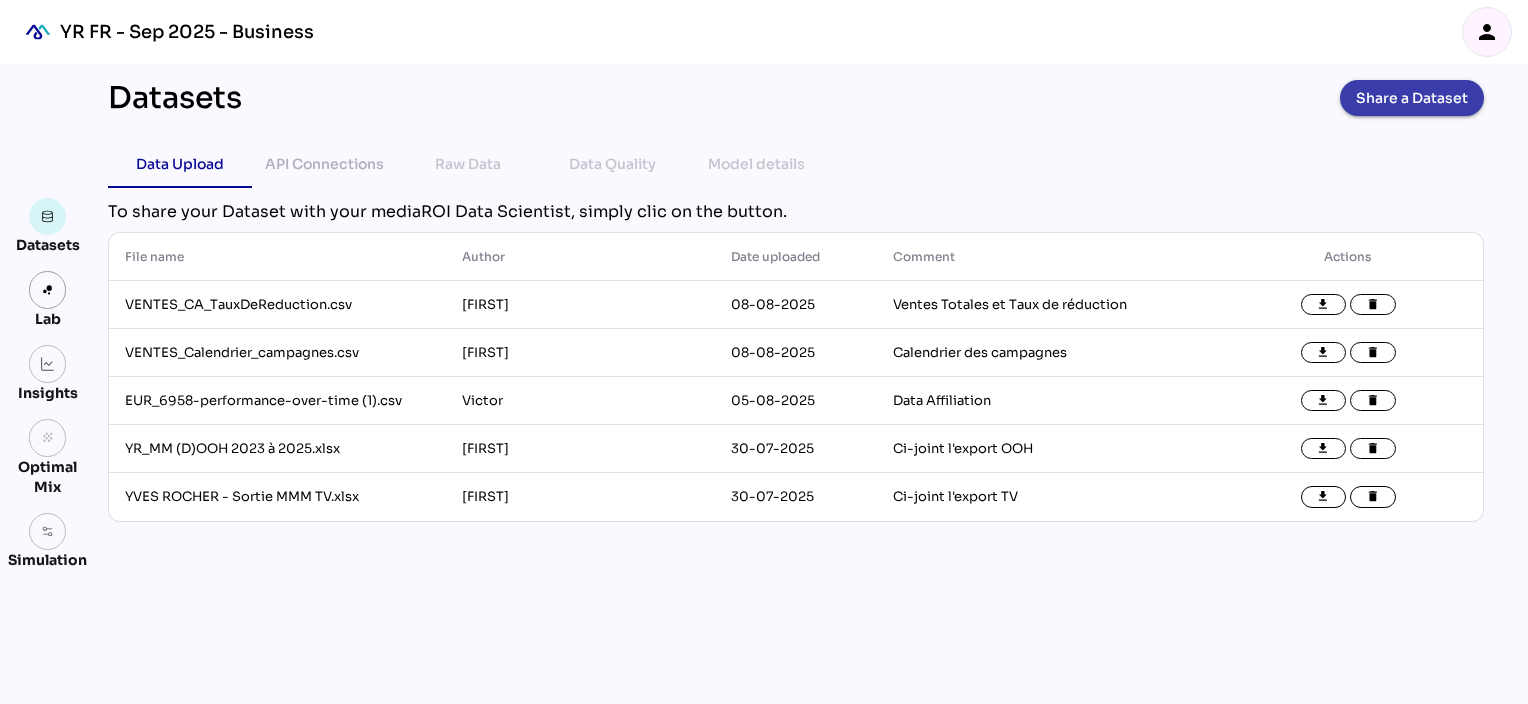 click on "Share a Dataset" at bounding box center [1412, 98] 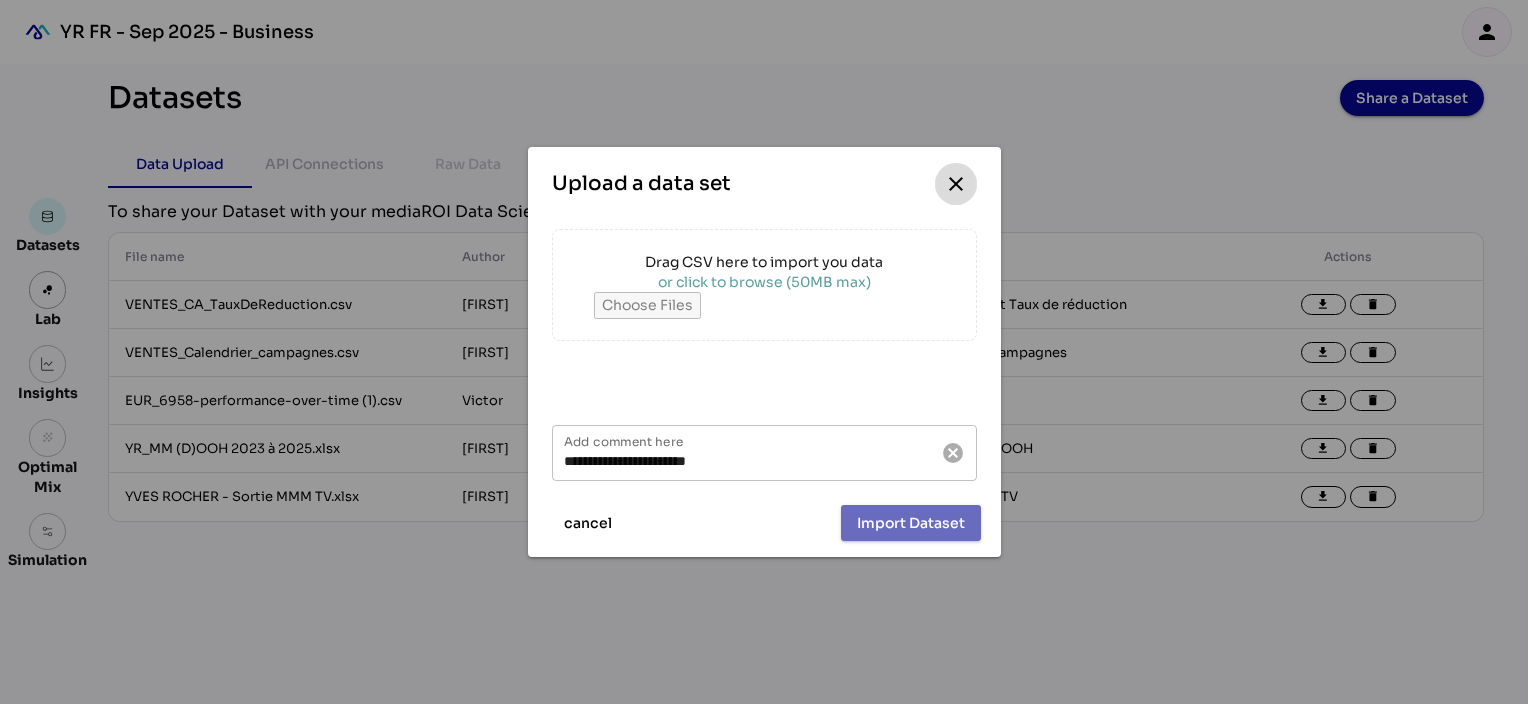 click on "close" at bounding box center [956, 184] 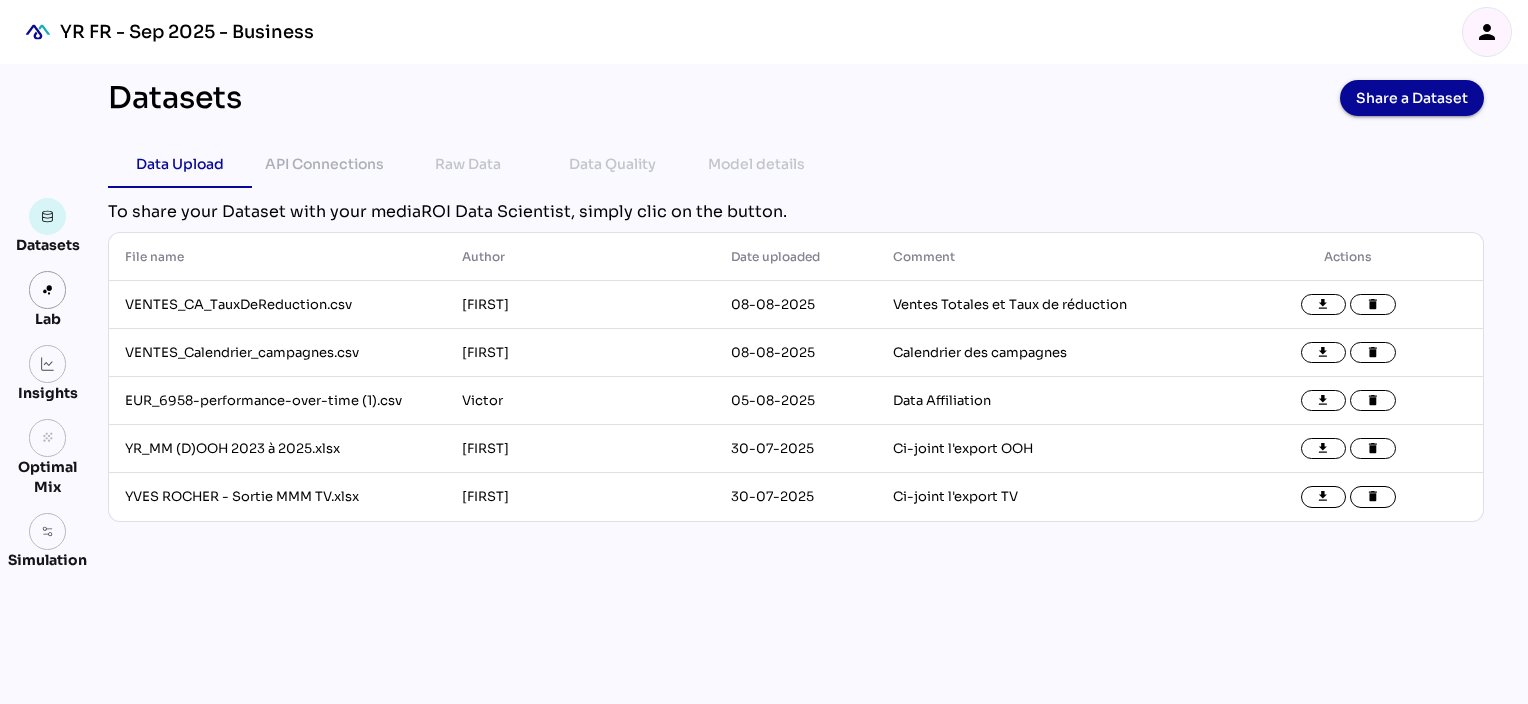 click on "person" at bounding box center [1487, 32] 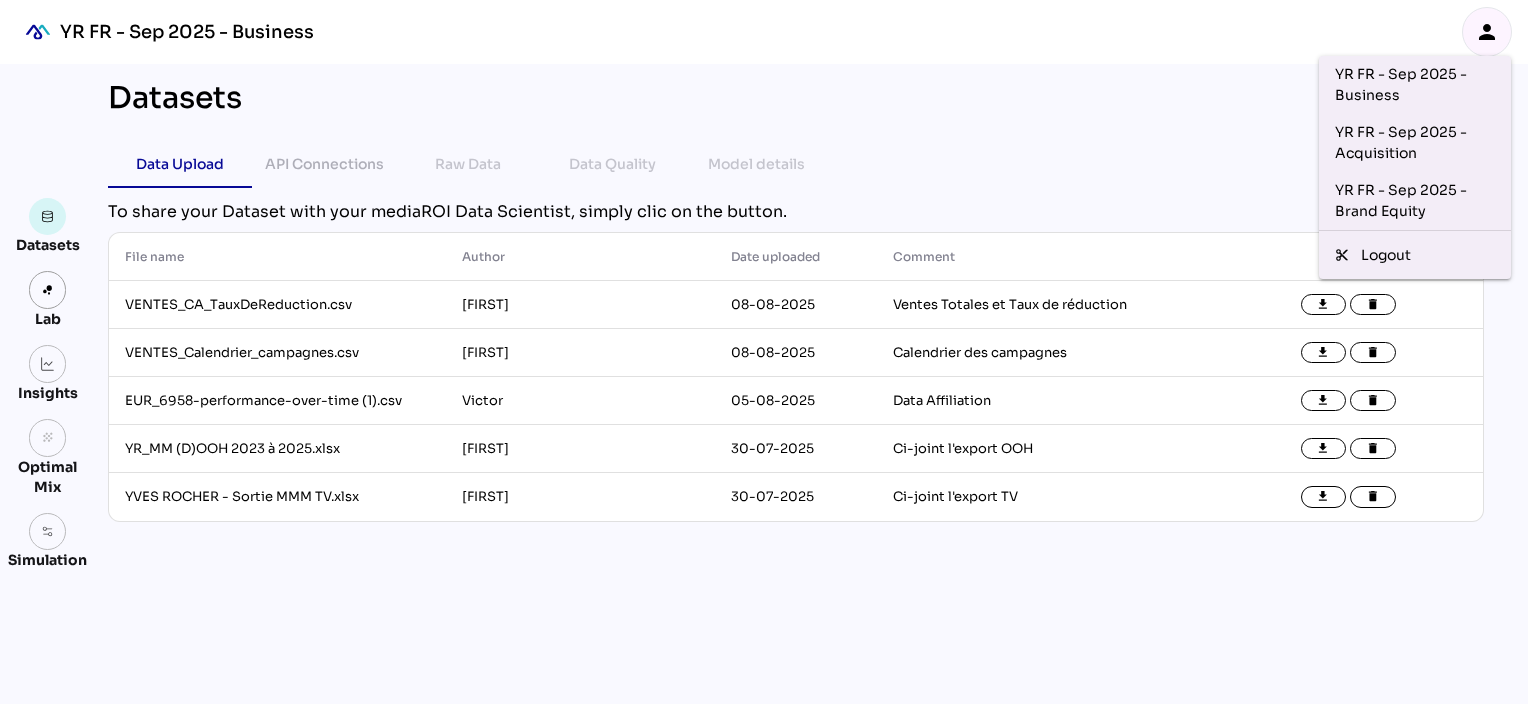 click on "Datasets Share a Dataset  Data Upload API Connections Raw Data Data Quality Model details chevron_left chevron_right  To share your Dataset with your mediaROI Data Scientist, simply clic on the button.  File name arrow_upward Author arrow_upward Date uploaded arrow_upward Comment arrow_upward Actions VENTES_CA_TauxDeReduction.csv [FIRST] [DD]-[MM]-[YYYY] Ventes Totales et Taux de réduction file_download delete VENTES_Calendrier_campagnes.csv [FIRST] [DD]-[MM]-[YYYY] Calendrier des campagnes file_download delete EUR_6958-performance-over-time (1).csv [FIRST] [DD]-[MM]-[YYYY] Data Affiliation file_download delete YR_MM (D)OOH 2023 à 2025.xlsx [FIRST] [DD]-[MM]-[YYYY] Ci-joint l'export OOH file_download delete YVES ROCHER - Sortie MMM TV.xlsx [FIRST] [DD]-[MM]-[YYYY] Ci-joint l'export TV file_download delete" at bounding box center [796, 384] 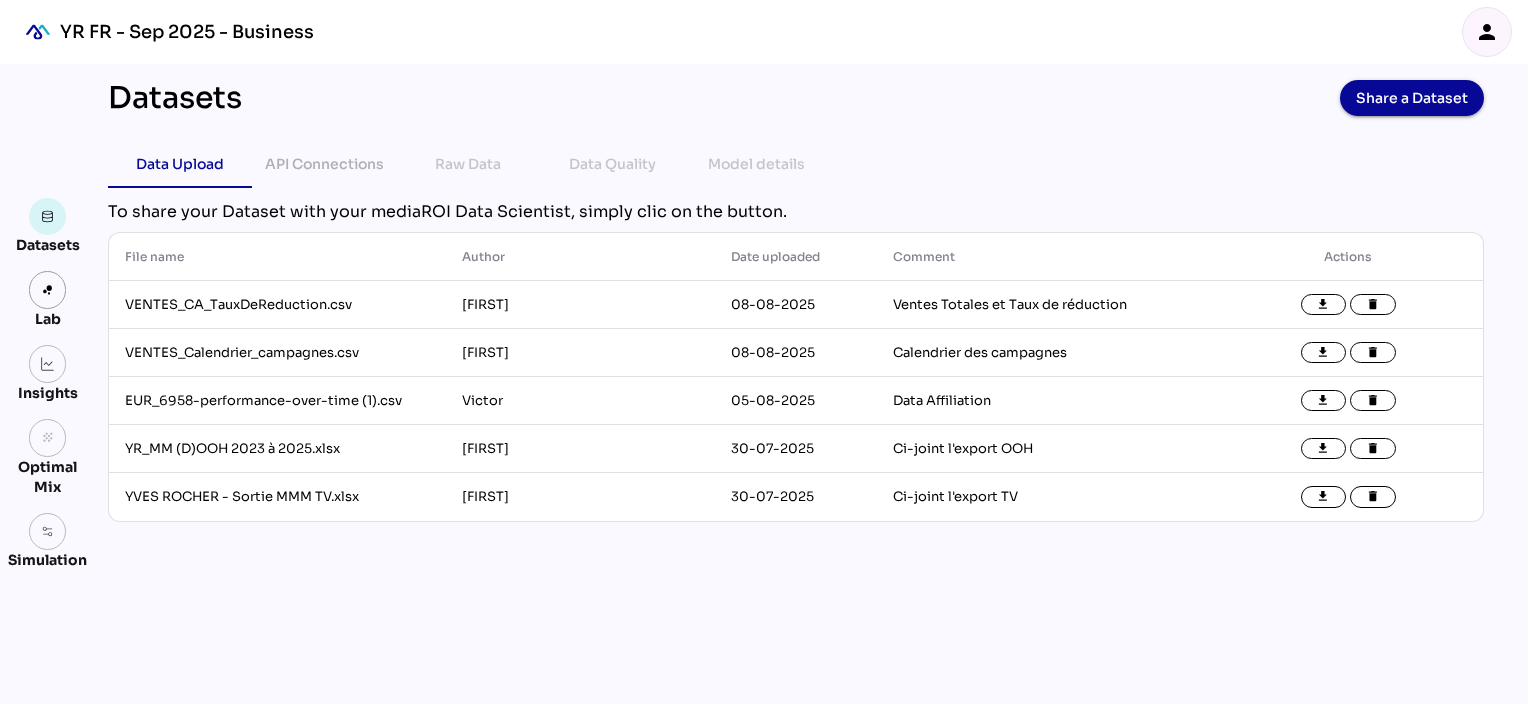 click on "person" at bounding box center [1487, 32] 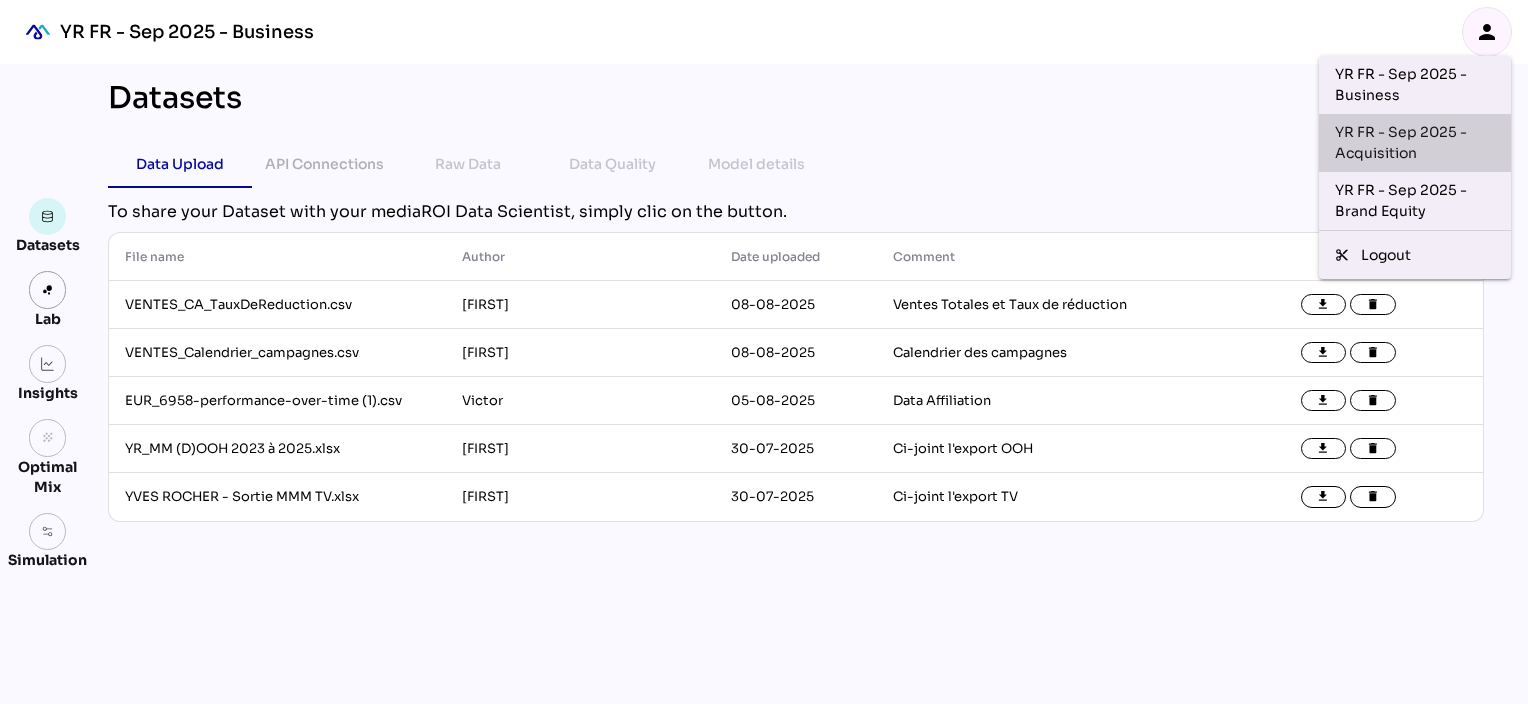 click on "YR FR - [DATE] - Acquisition" at bounding box center (1415, 143) 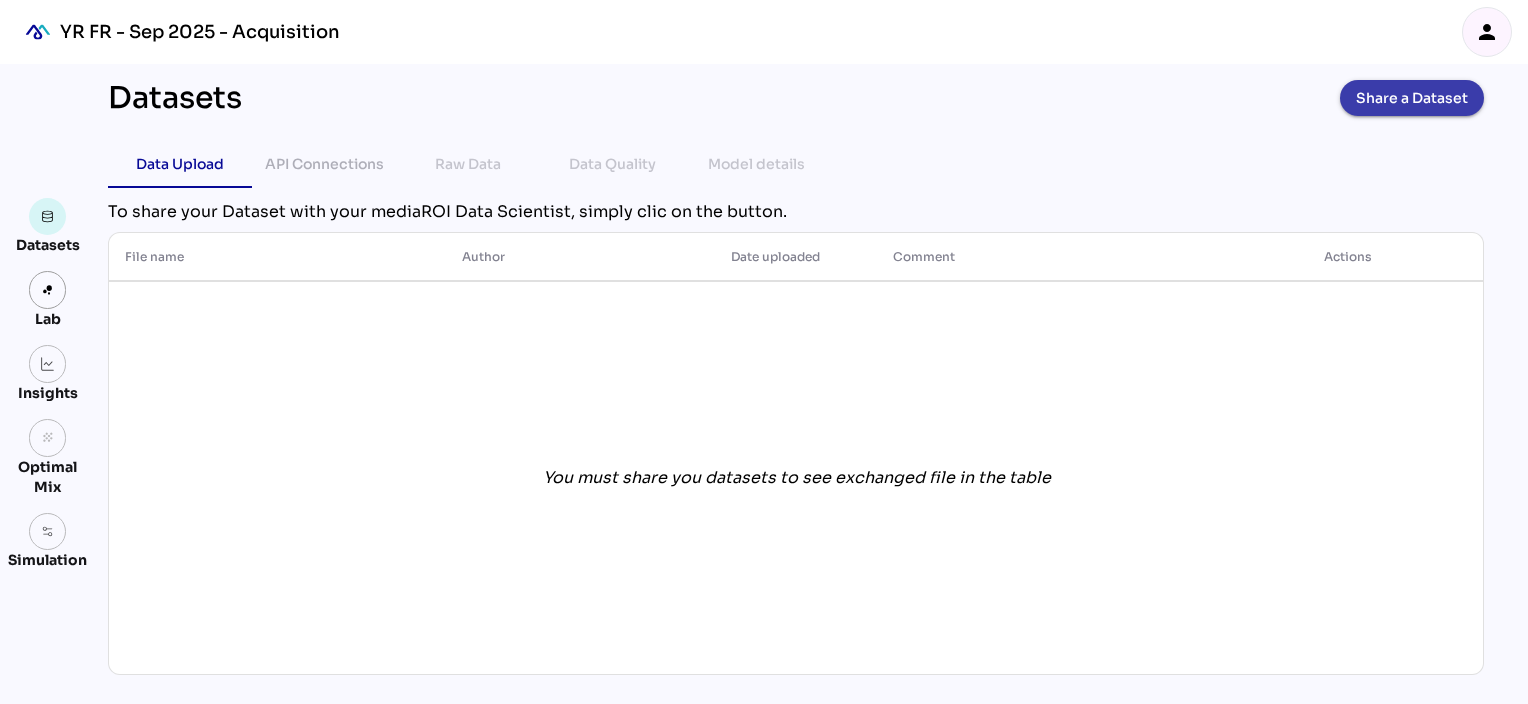 click on "Share a Dataset" at bounding box center [1412, 98] 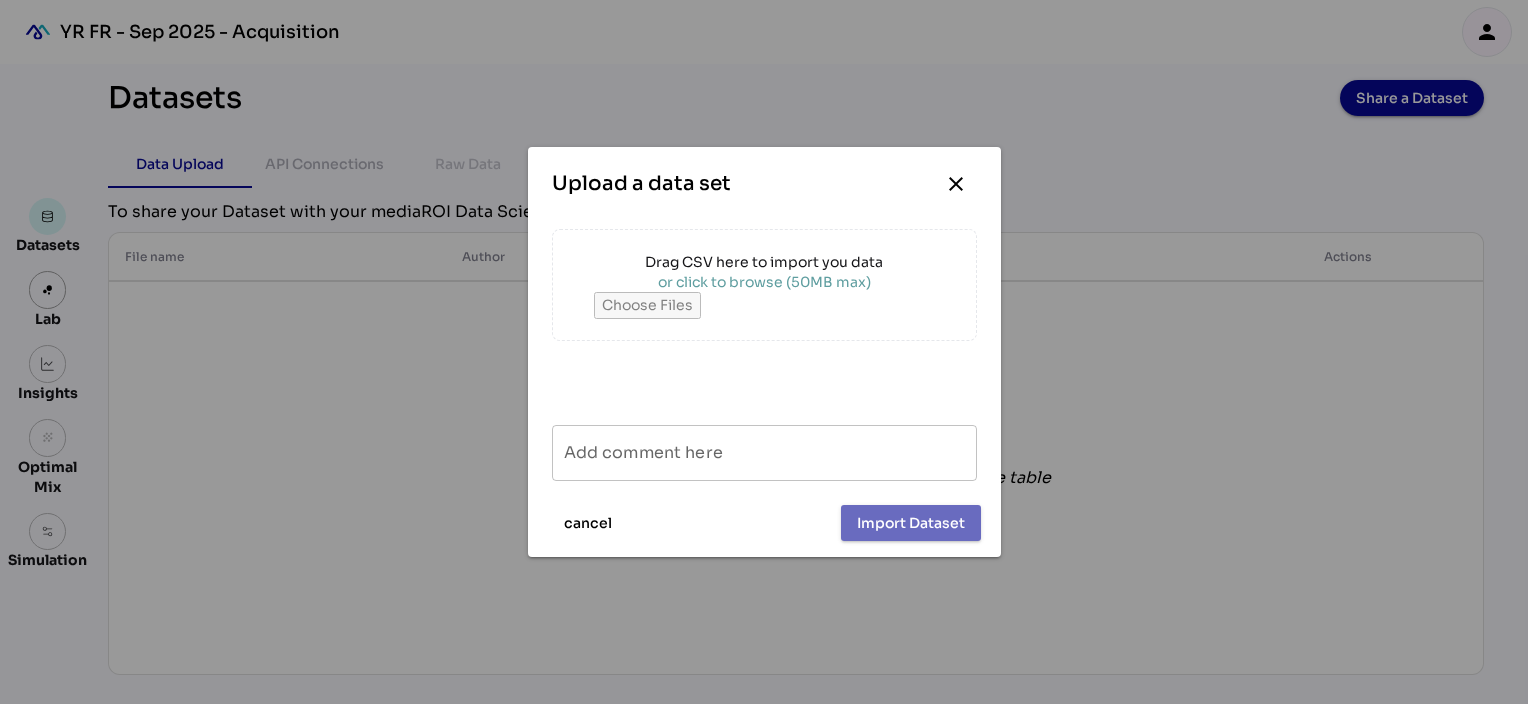 click on "or click to browse (50MB max)" at bounding box center [764, 282] 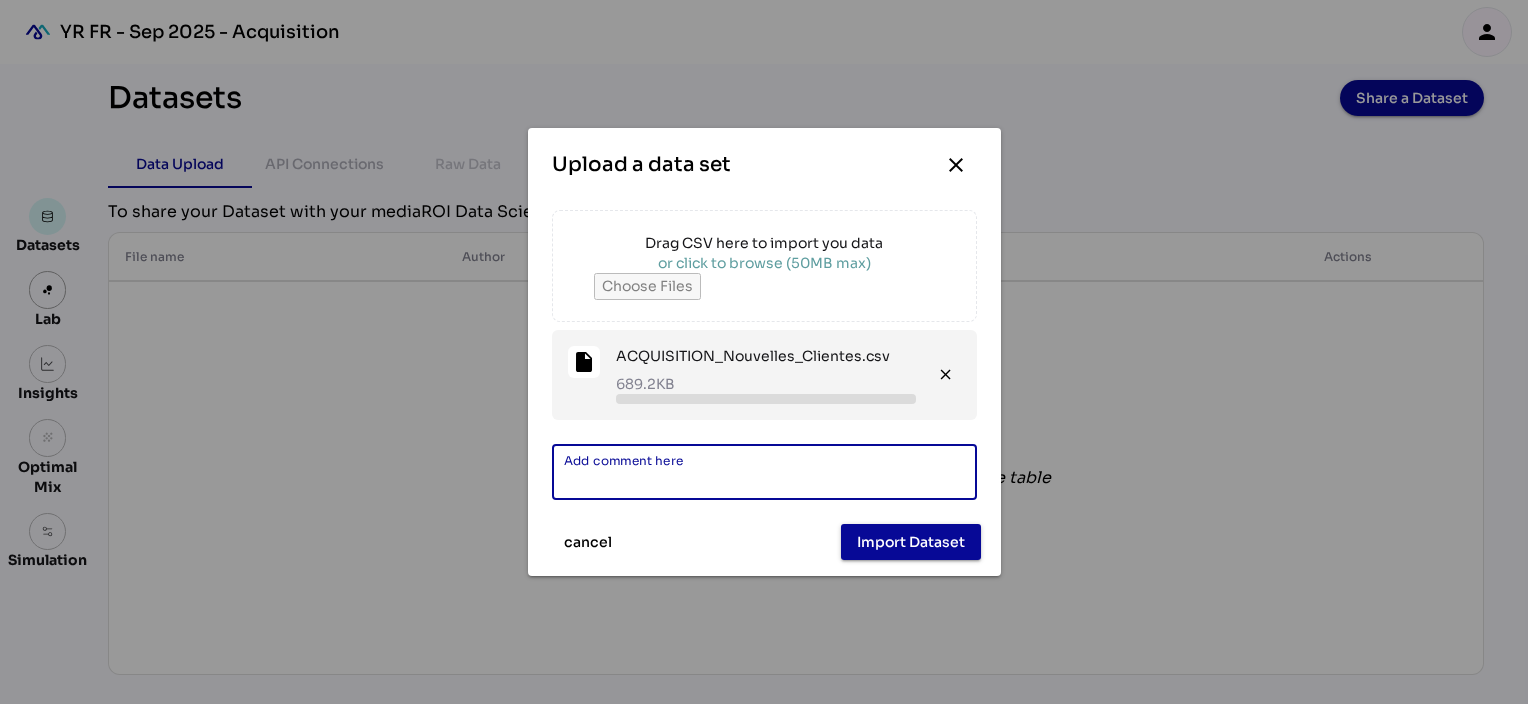 click on "Add comment here" at bounding box center (764, 472) 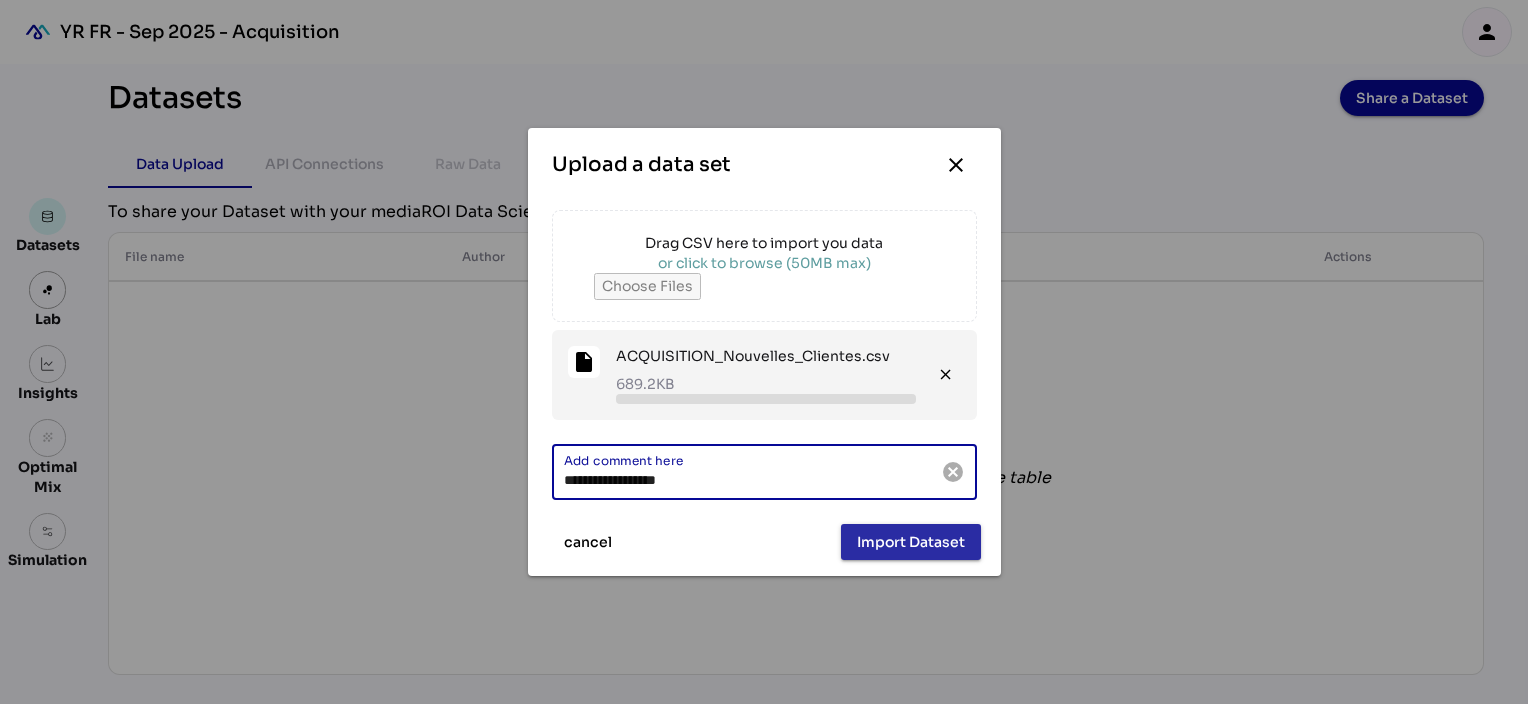 type on "**********" 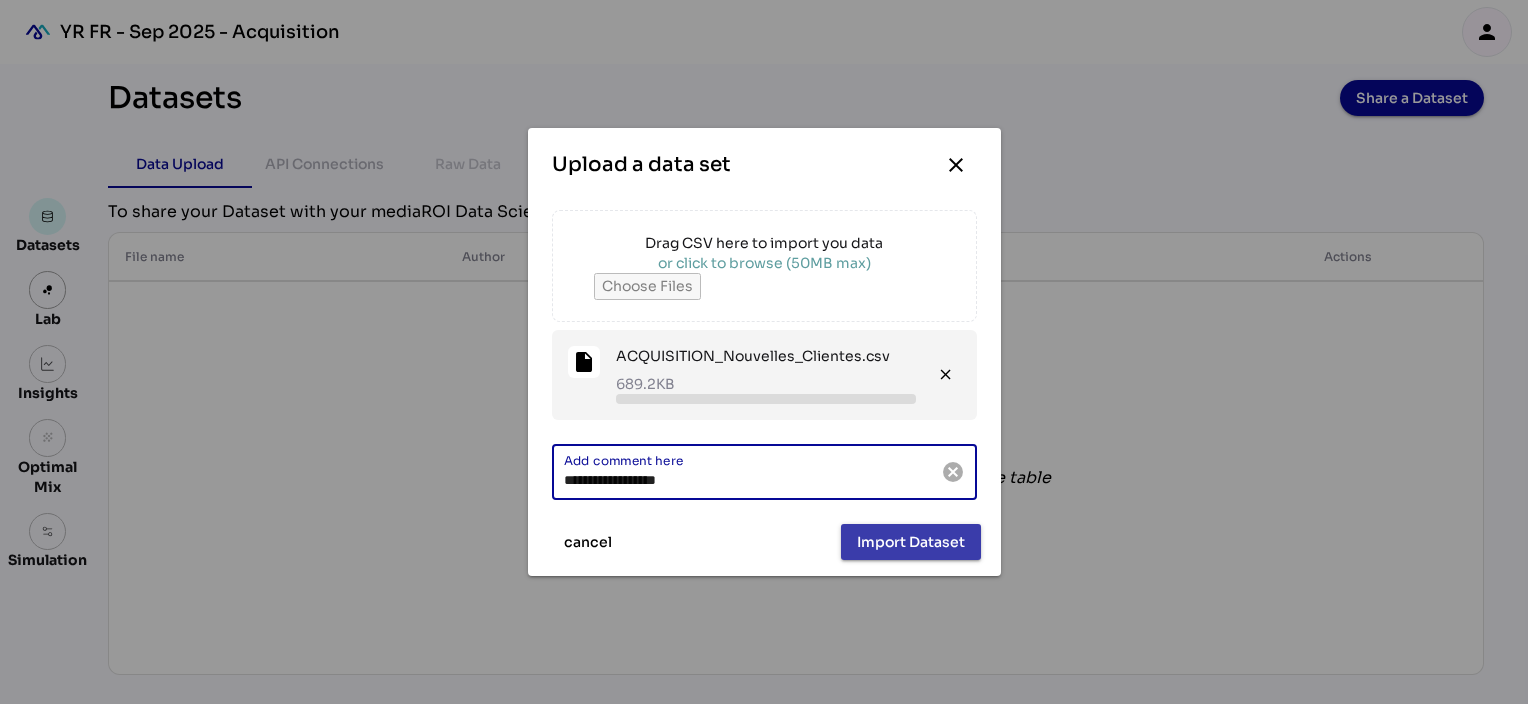 click on "Import Dataset" at bounding box center (911, 542) 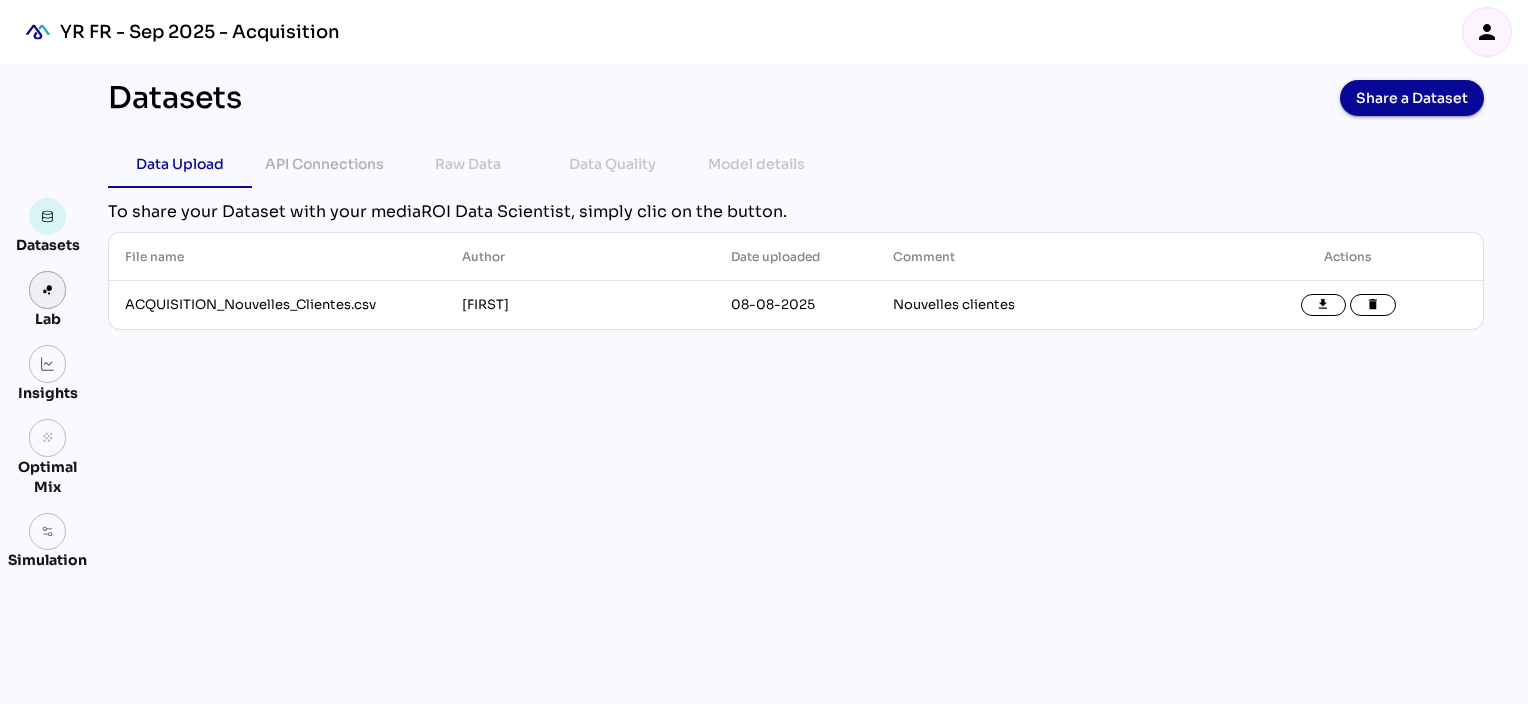 click at bounding box center (48, 290) 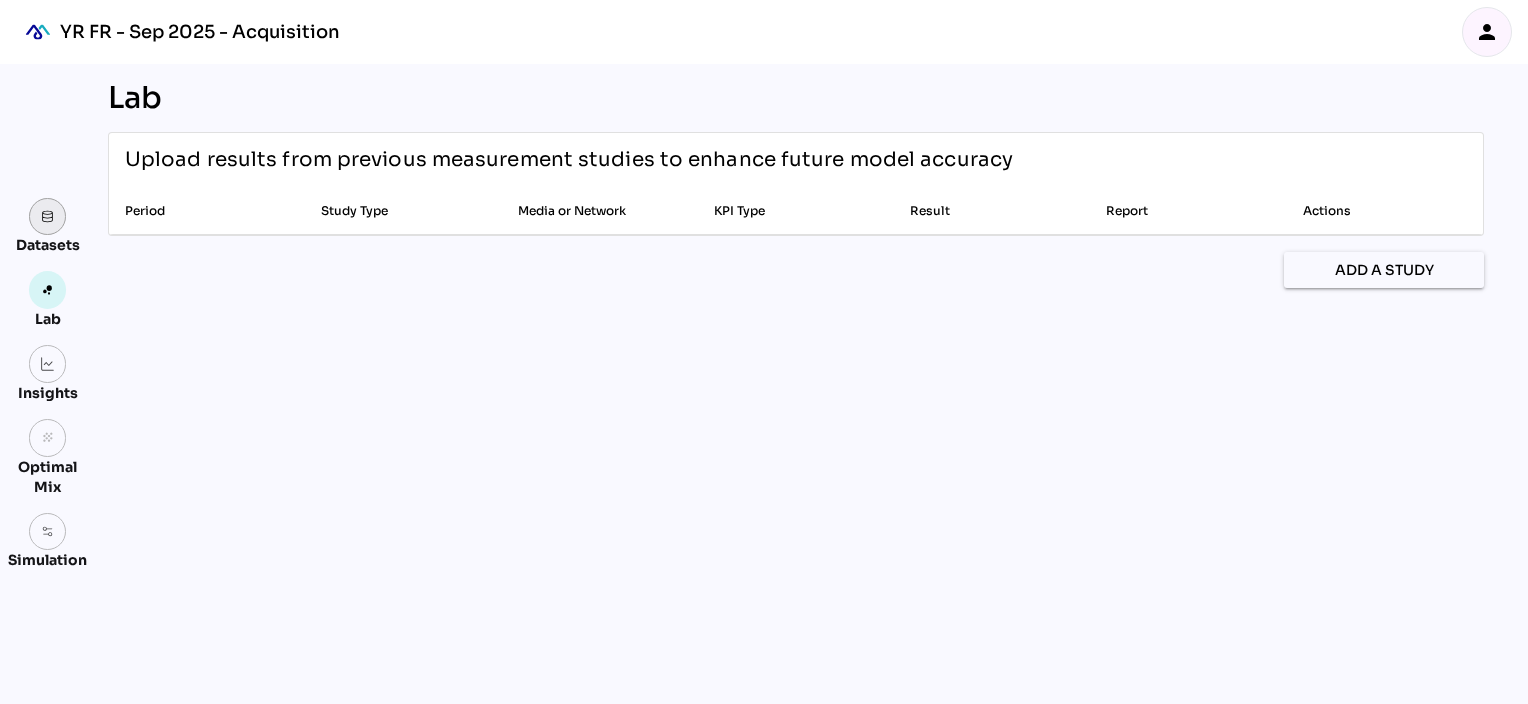 click at bounding box center [48, 217] 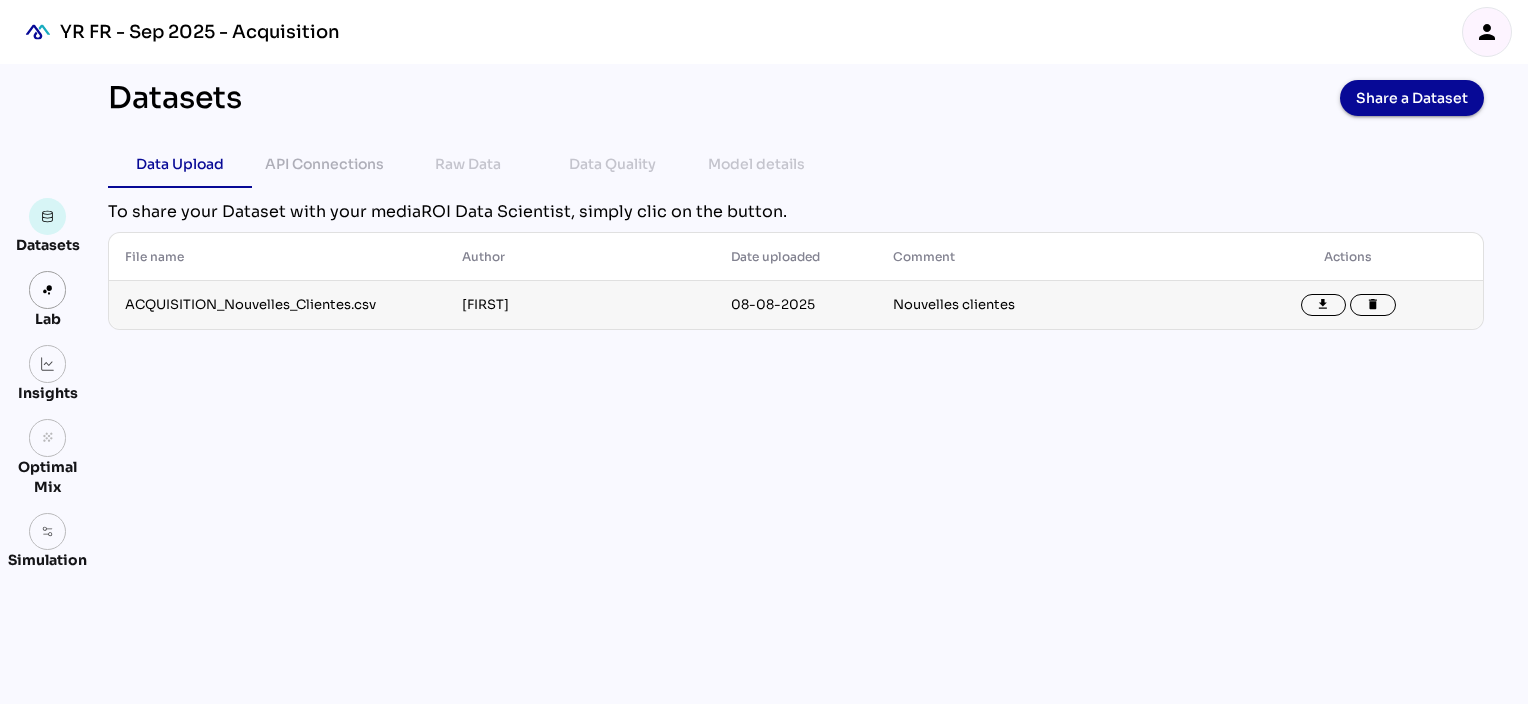 click on "Nouvelles clientes" at bounding box center (1045, 305) 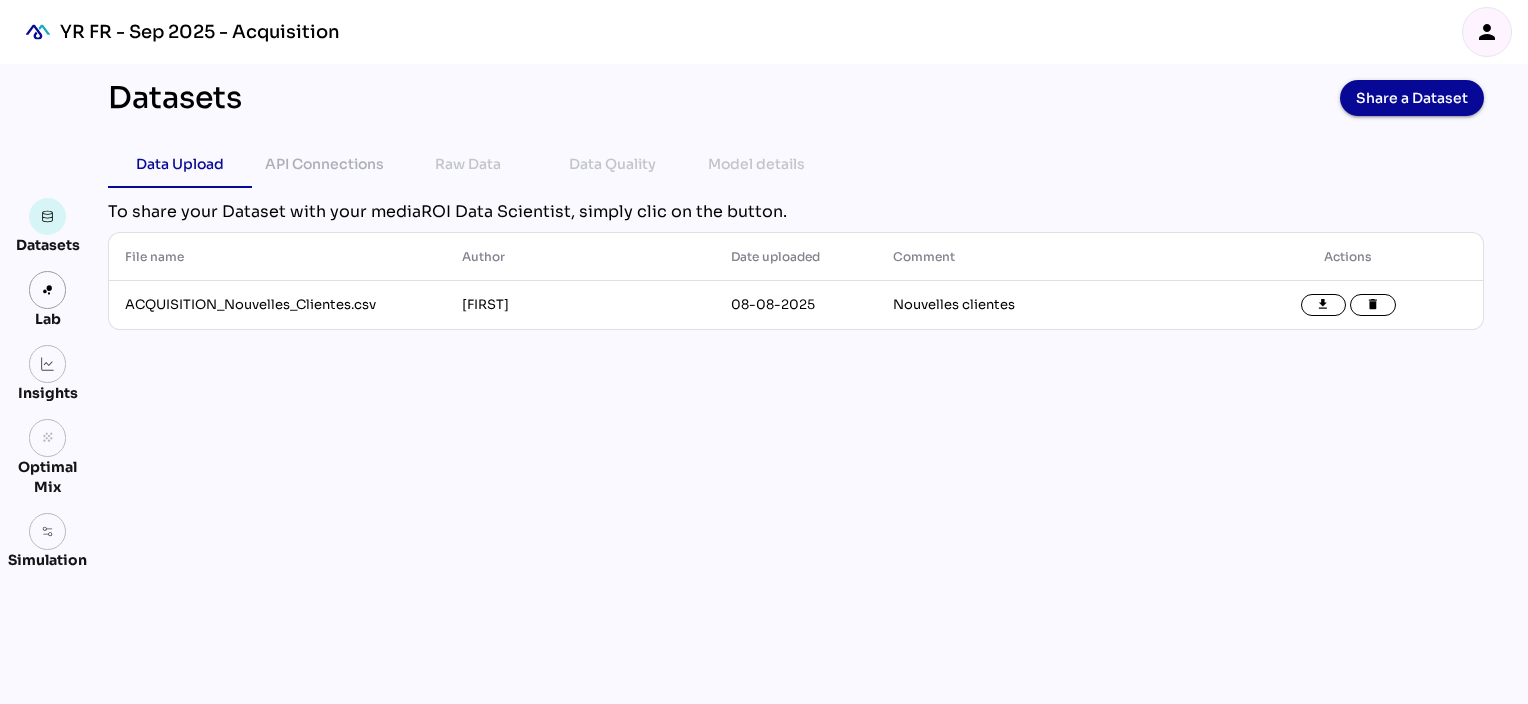 click on "Datasets Share a Dataset  Data Upload API Connections Raw Data Data Quality Model details chevron_left chevron_right  To share your Dataset with your mediaROI Data Scientist, simply clic on the button.  File name arrow_upward Author arrow_upward Date uploaded arrow_upward Comment arrow_upward Actions ACQUISITION_Nouvelles_Clientes.csv Jeanne 08-08-2025 Nouvelles clientes file_download delete" at bounding box center [796, 384] 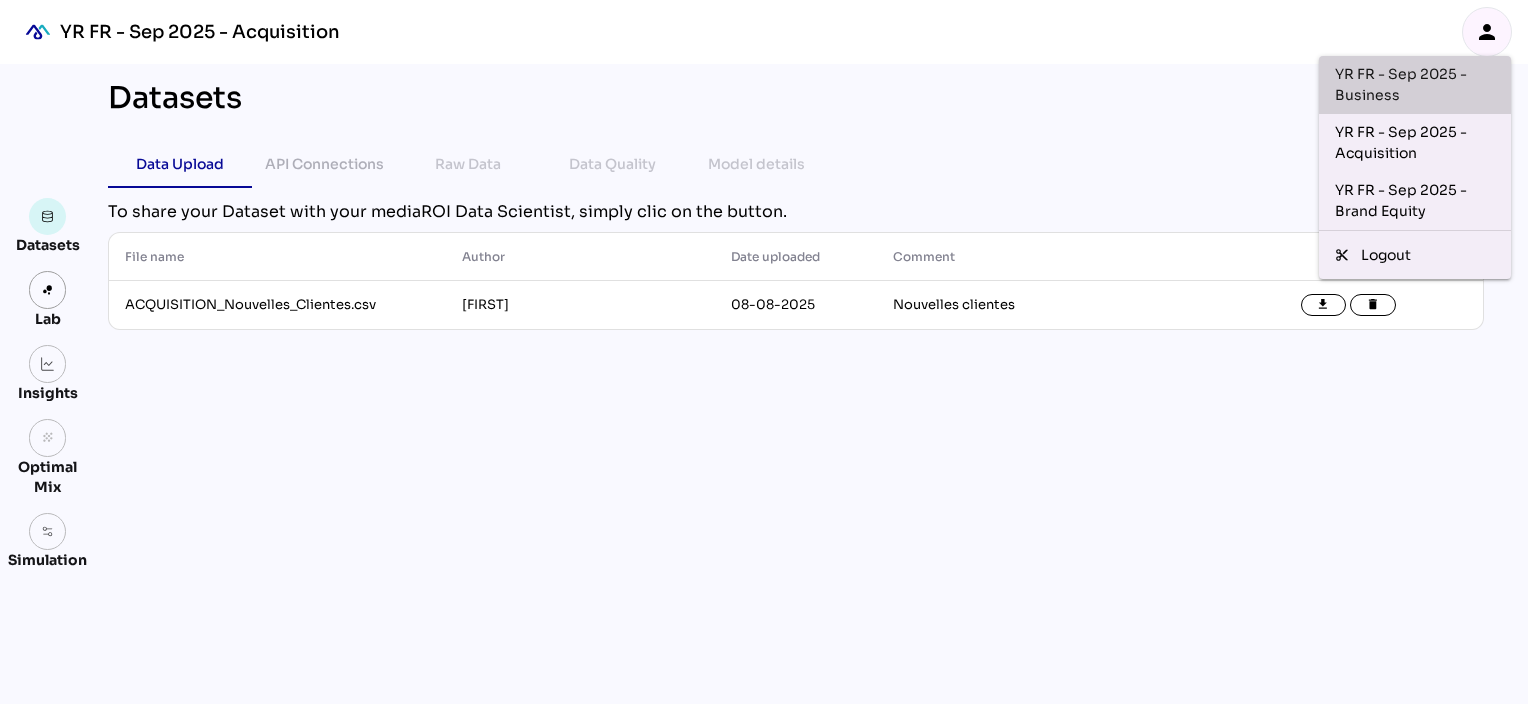 click on "YR FR - [DATE] - Business" at bounding box center (1415, 85) 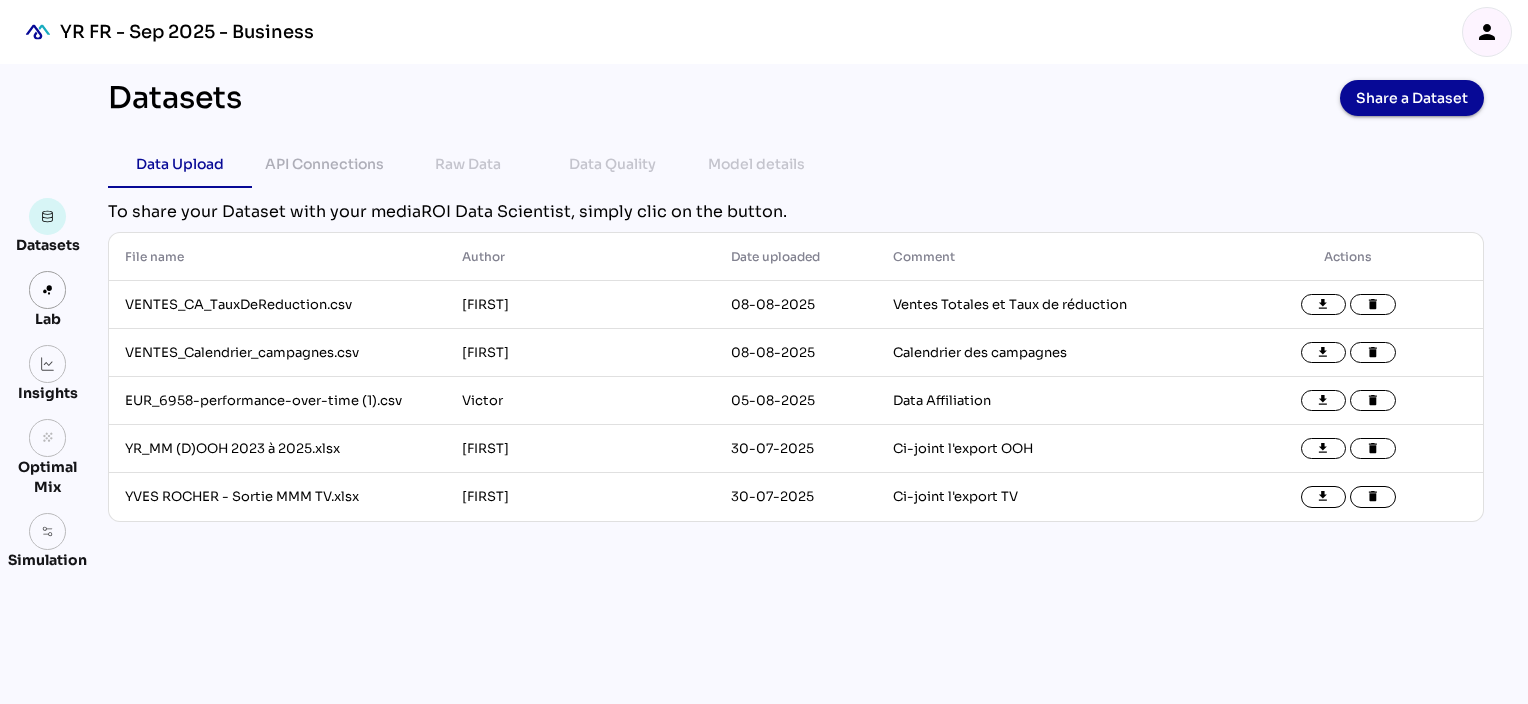 click on "person" at bounding box center [1487, 32] 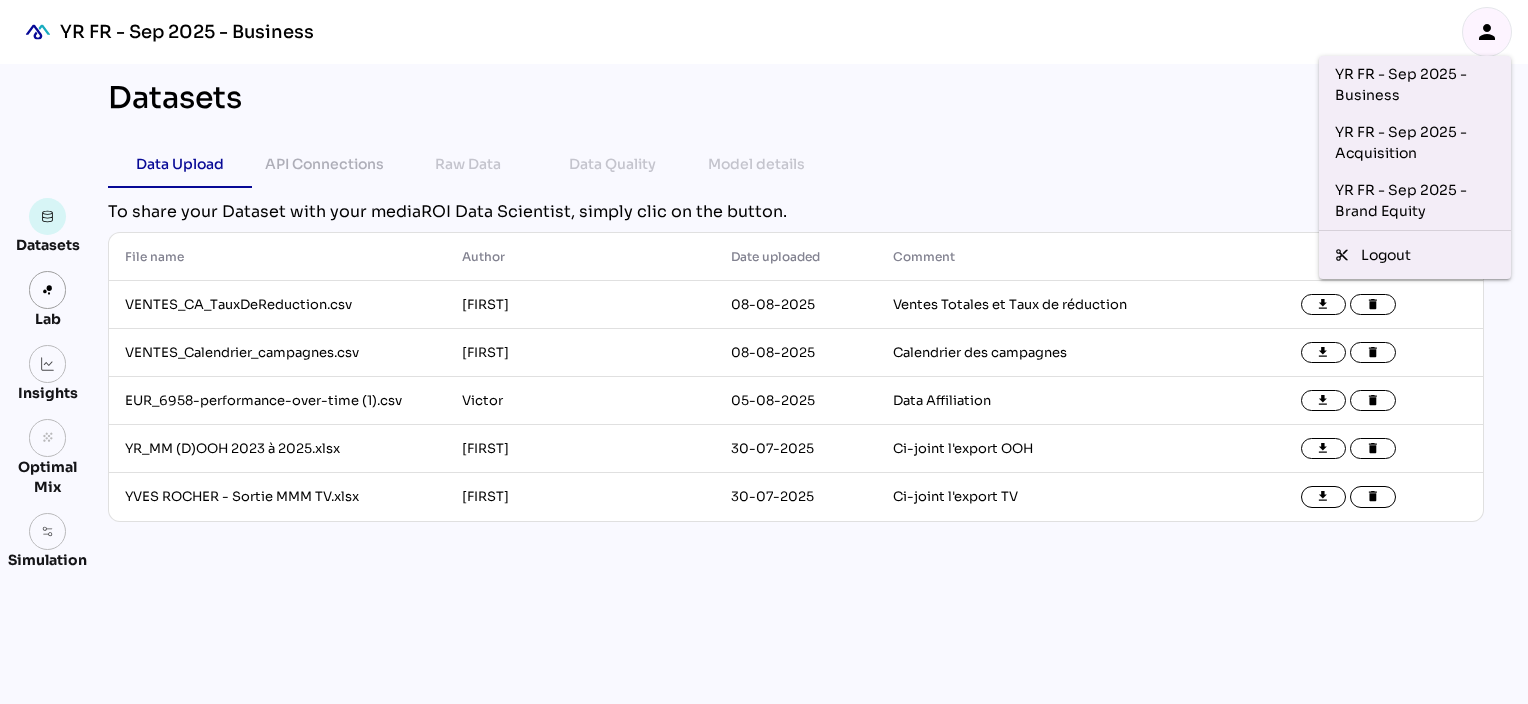click on "Datasets Share a Dataset" 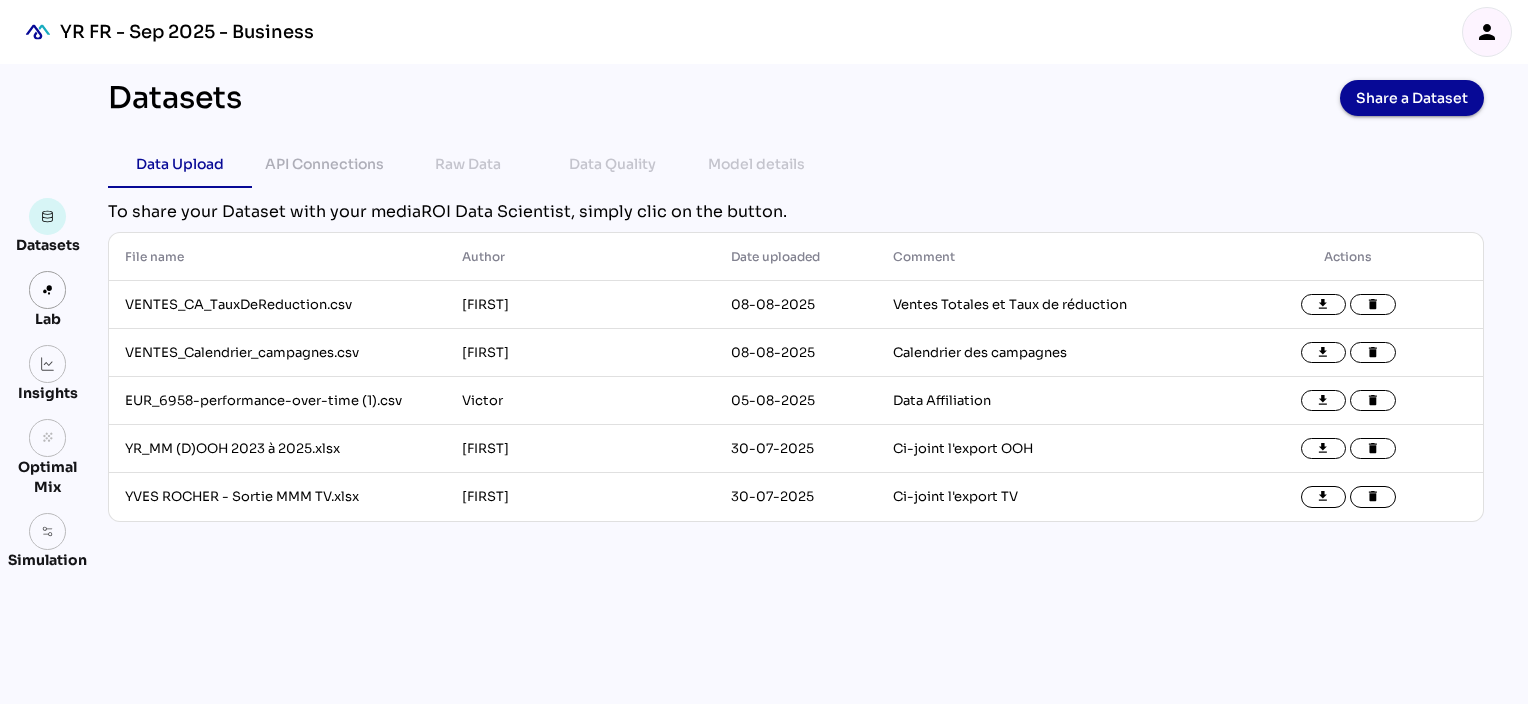 click on "Datasets Share a Dataset  Data Upload API Connections Raw Data Data Quality Model details chevron_left chevron_right  To share your Dataset with your mediaROI Data Scientist, simply clic on the button.  File name arrow_upward Author arrow_upward Date uploaded arrow_upward Comment arrow_upward Actions VENTES_CA_TauxDeReduction.csv [FIRST] [DD]-[MM]-[YYYY] Ventes Totales et Taux de réduction file_download delete VENTES_Calendrier_campagnes.csv [FIRST] [DD]-[MM]-[YYYY] Calendrier des campagnes file_download delete EUR_6958-performance-over-time (1).csv [FIRST] [DD]-[MM]-[YYYY] Data Affiliation file_download delete YR_MM (D)OOH 2023 à 2025.xlsx [FIRST] [DD]-[MM]-[YYYY] Ci-joint l'export OOH file_download delete YVES ROCHER - Sortie MMM TV.xlsx [FIRST] [DD]-[MM]-[YYYY] Ci-joint l'export TV file_download delete" at bounding box center (796, 384) 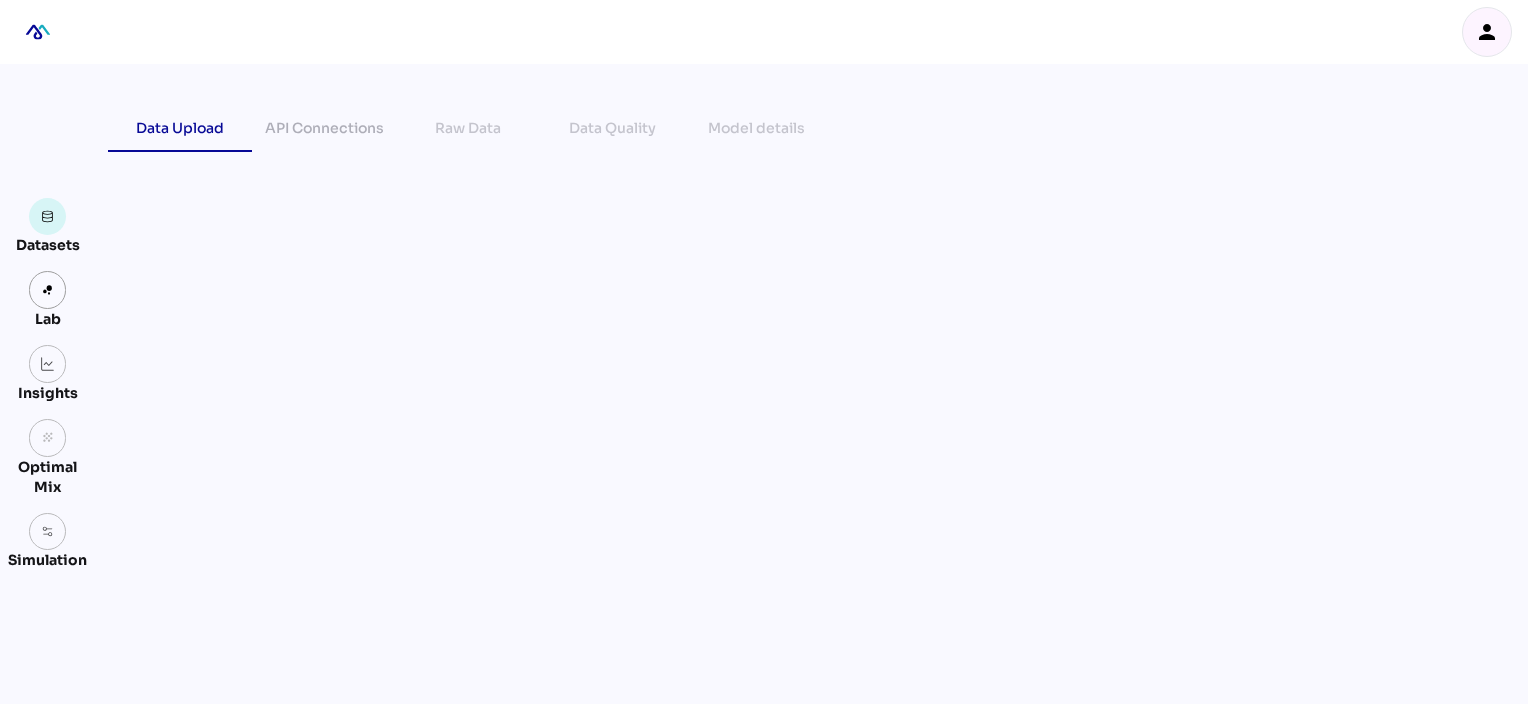 scroll, scrollTop: 0, scrollLeft: 0, axis: both 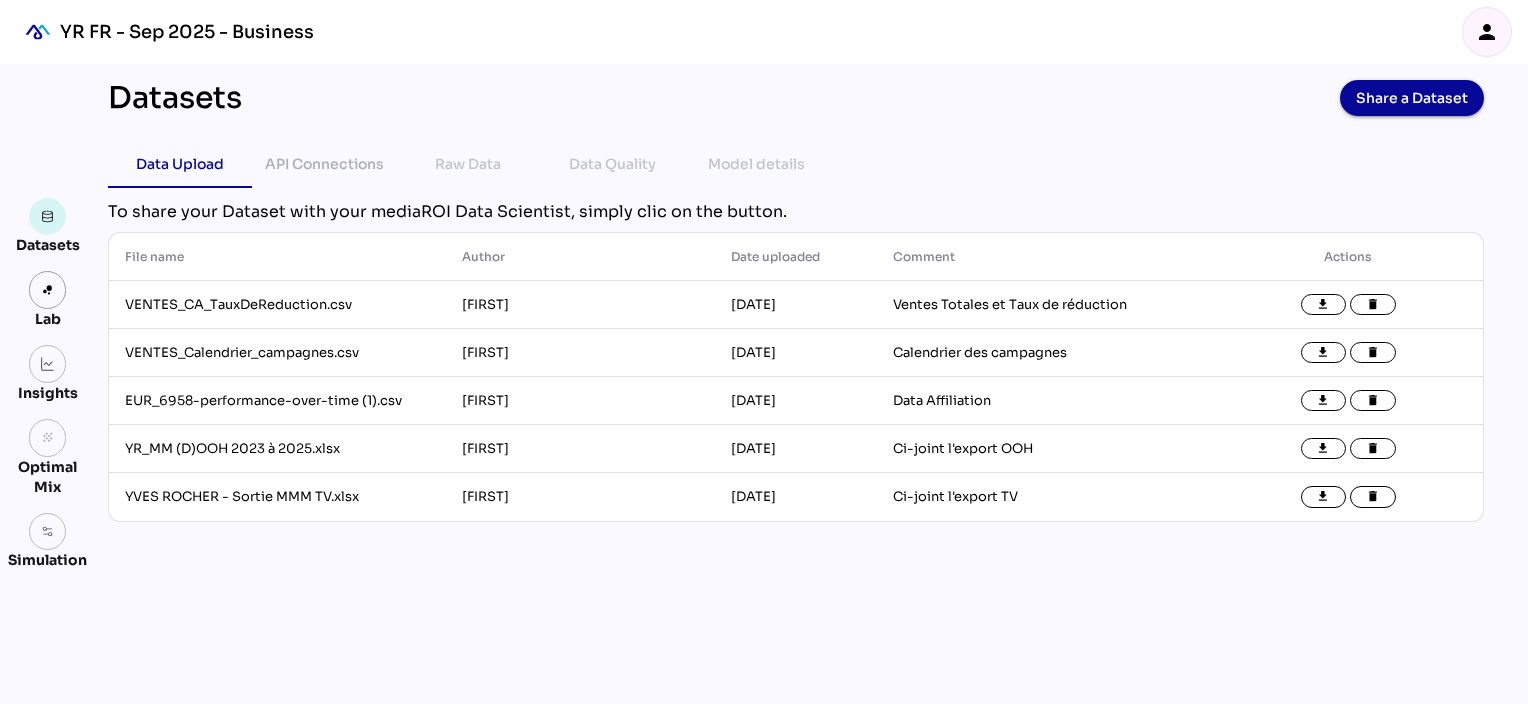 click on "person" at bounding box center [1487, 32] 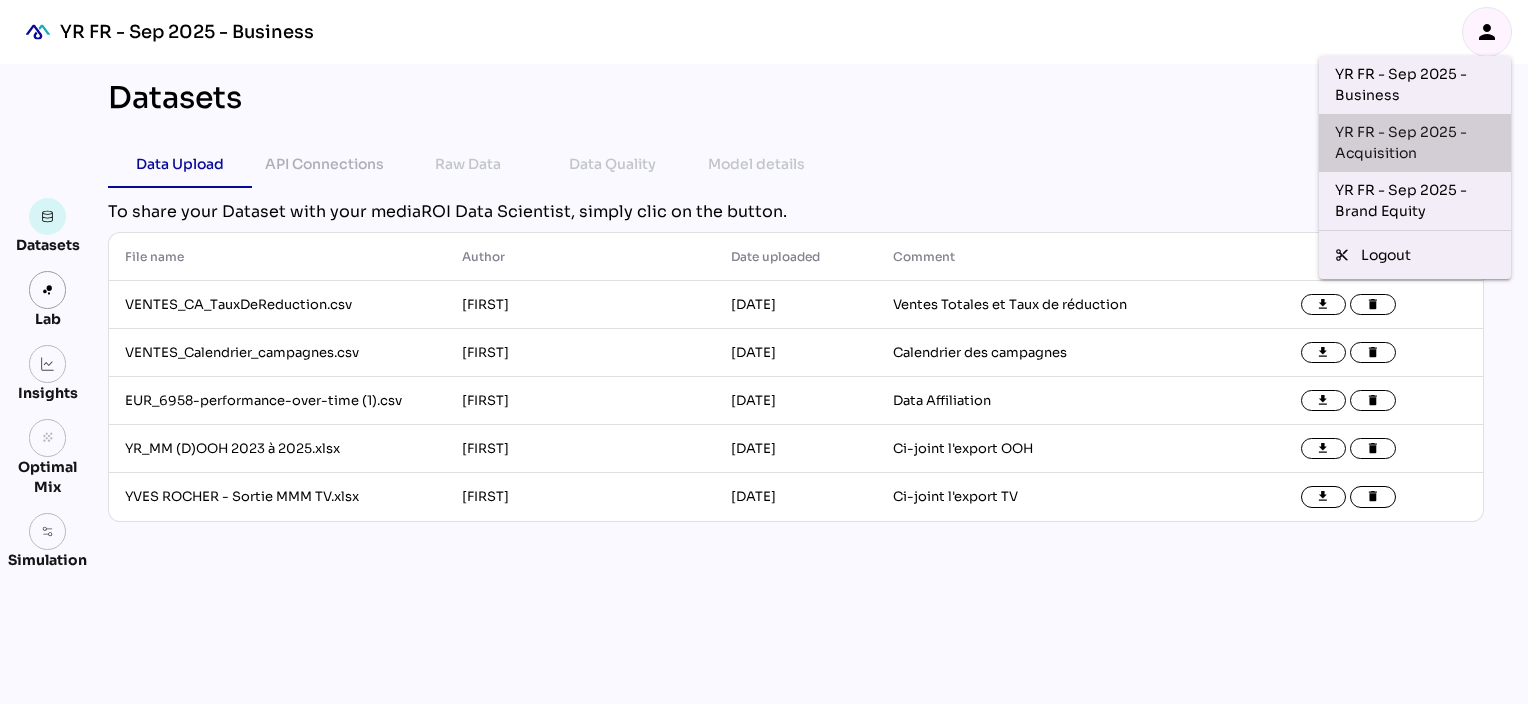 click on "YR FR - Sep 2025 - Acquisition" at bounding box center (1415, 143) 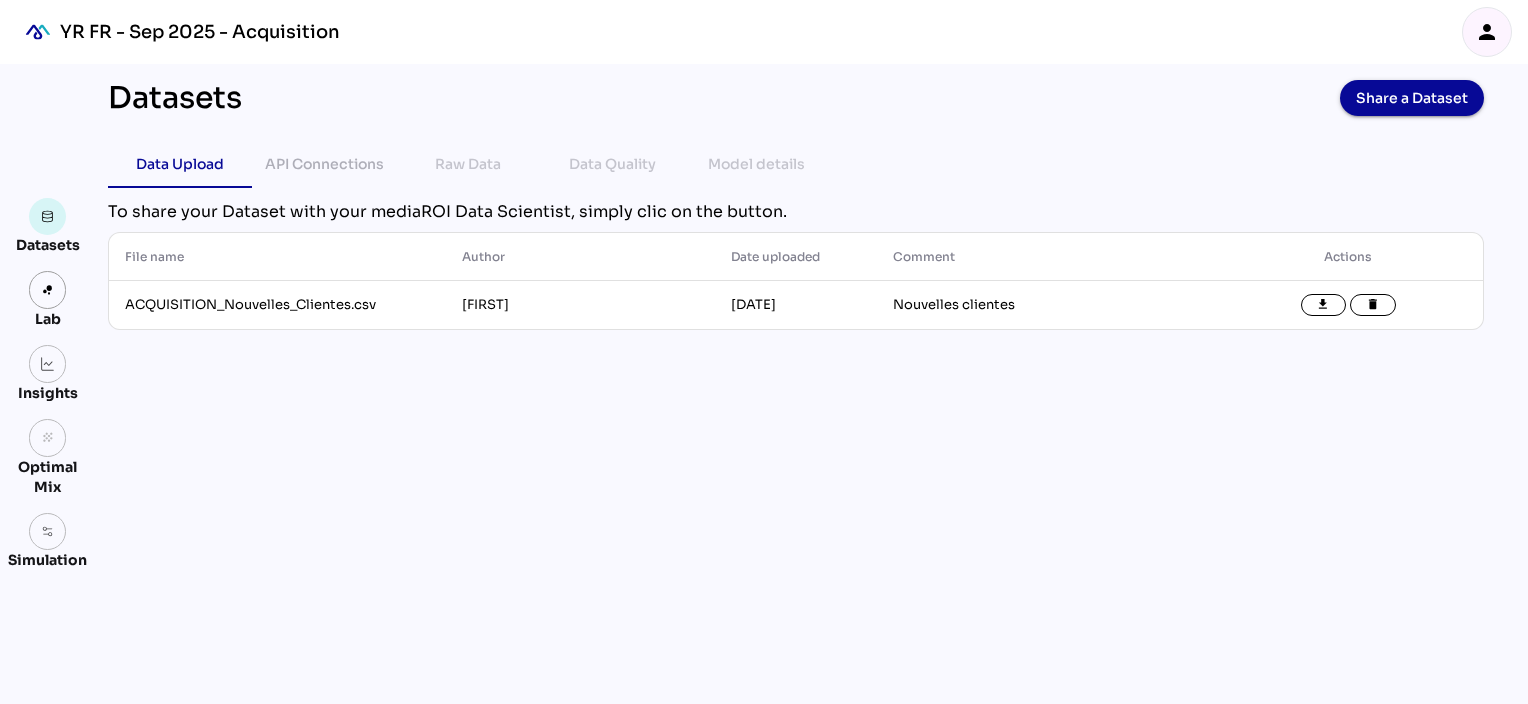 click on "person" at bounding box center [1487, 32] 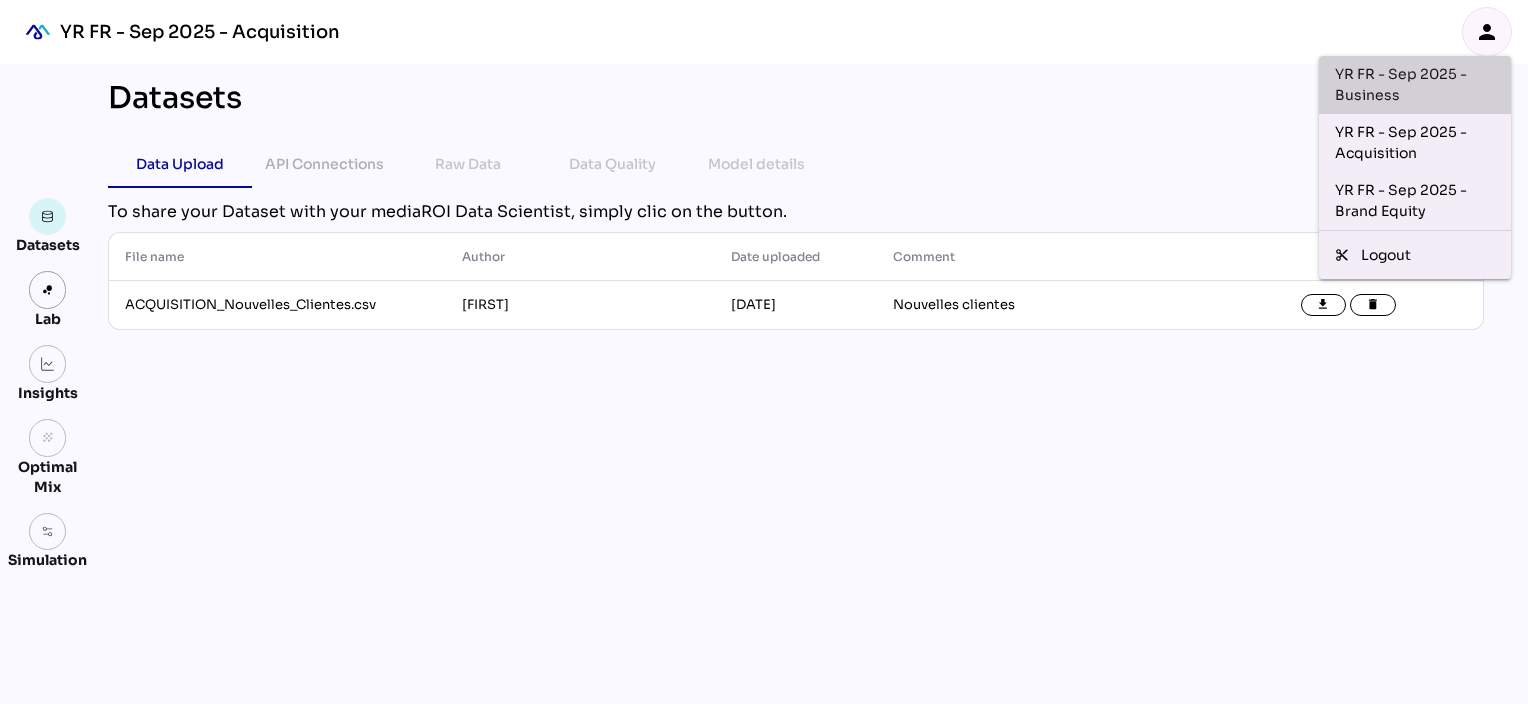 click on "YR FR - Sep 2025 - Business" at bounding box center [1415, 85] 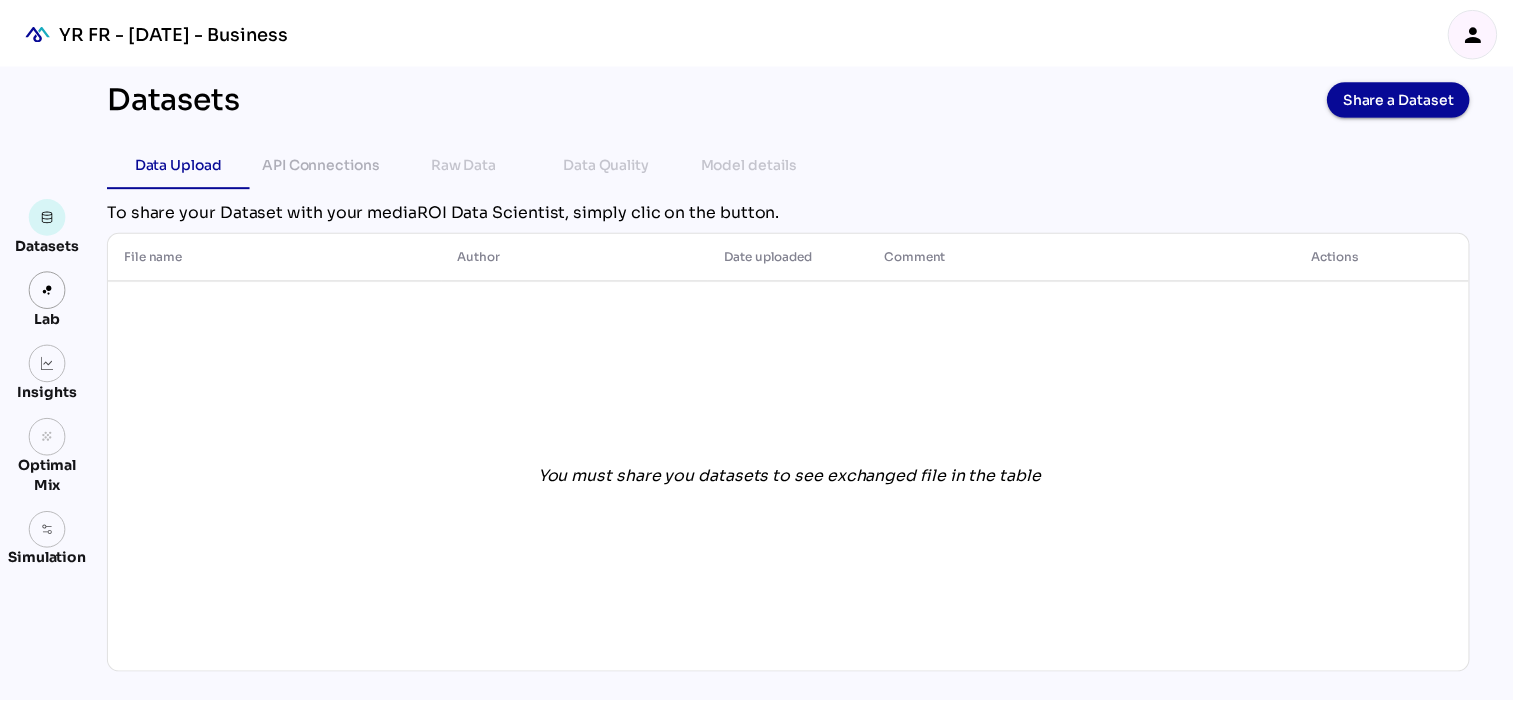 scroll, scrollTop: 0, scrollLeft: 0, axis: both 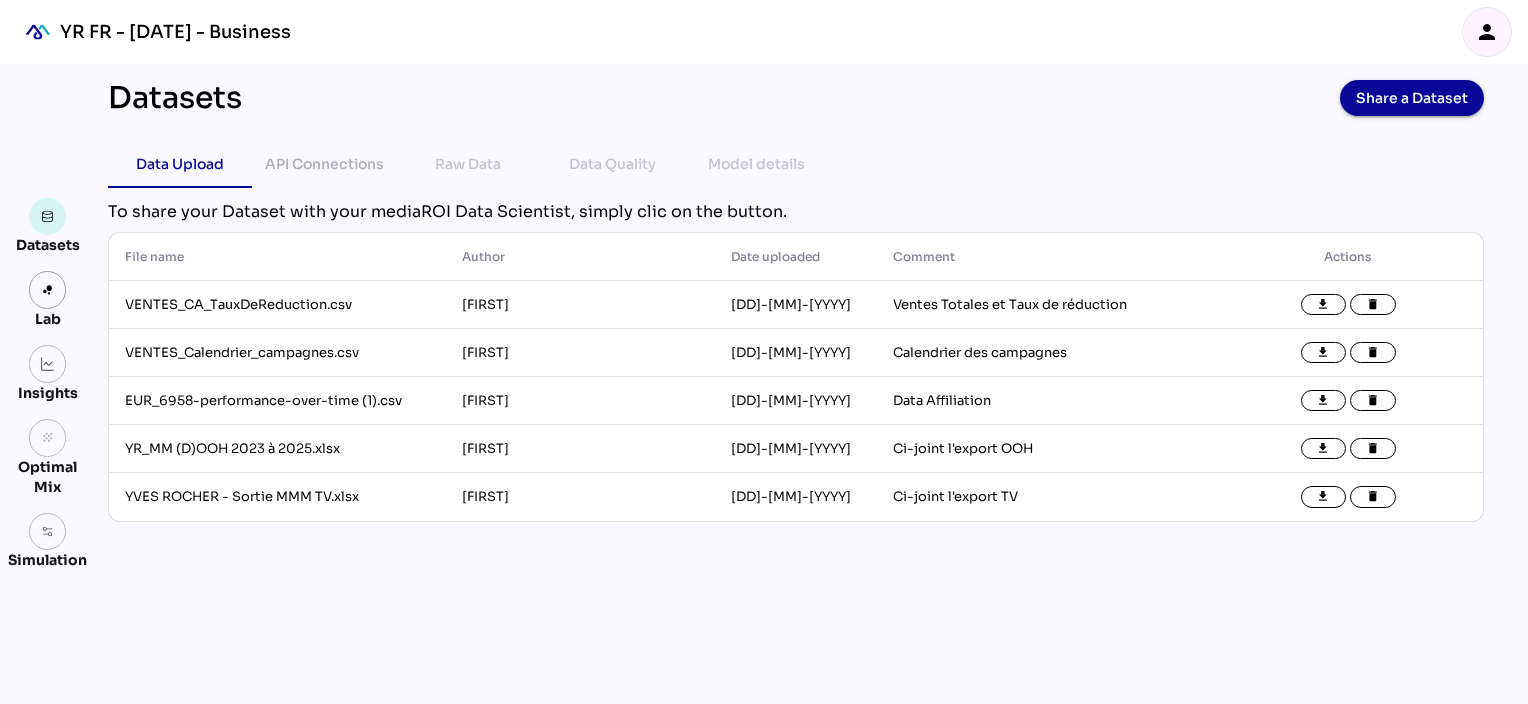click on "Datasets Share a Dataset  Data Upload API Connections Raw Data Data Quality Model details chevron_left chevron_right  To share your Dataset with your mediaROI Data Scientist, simply clic on the button.  File name arrow_upward Author arrow_upward Date uploaded arrow_upward Comment arrow_upward Actions VENTES_CA_TauxDeReduction.csv [FIRST] [DD]-[MM]-[YYYY] Ventes Totales et Taux de réduction file_download delete VENTES_Calendrier_campagnes.csv [FIRST] [DD]-[MM]-[YYYY] Calendrier des campagnes file_download delete EUR_6958-performance-over-time (1).csv [FIRST] [DD]-[MM]-[YYYY] Data Affiliation file_download delete YR_MM (D)OOH 2023 à 2025.xlsx [FIRST] [DD]-[MM]-[YYYY] Ci-joint l'export OOH file_download delete YVES ROCHER - Sortie MMM TV.xlsx [FIRST] [DD]-[MM]-[YYYY] Ci-joint l'export TV file_download delete" at bounding box center [796, 384] 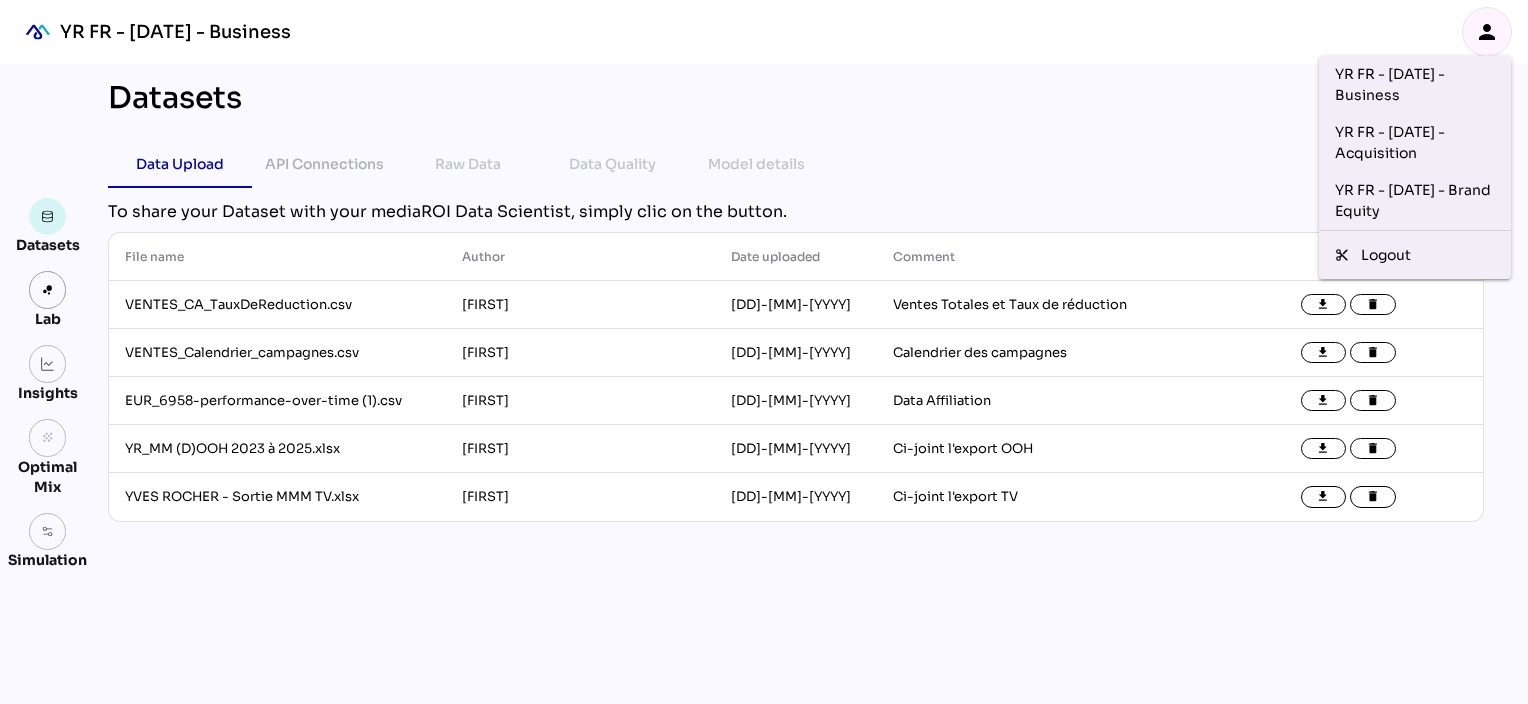 click on "Datasets Share a Dataset  Data Upload API Connections Raw Data Data Quality Model details chevron_left chevron_right  To share your Dataset with your mediaROI Data Scientist, simply clic on the button.  File name arrow_upward Author arrow_upward Date uploaded arrow_upward Comment arrow_upward Actions VENTES_CA_TauxDeReduction.csv [FIRST] [DD]-[MM]-[YYYY] Ventes Totales et Taux de réduction file_download delete VENTES_Calendrier_campagnes.csv [FIRST] [DD]-[MM]-[YYYY] Calendrier des campagnes file_download delete EUR_6958-performance-over-time (1).csv [FIRST] [DD]-[MM]-[YYYY] Data Affiliation file_download delete YR_MM (D)OOH 2023 à 2025.xlsx [FIRST] [DD]-[MM]-[YYYY] Ci-joint l'export OOH file_download delete YVES ROCHER - Sortie MMM TV.xlsx [FIRST] [DD]-[MM]-[YYYY] Ci-joint l'export TV file_download delete" at bounding box center (796, 384) 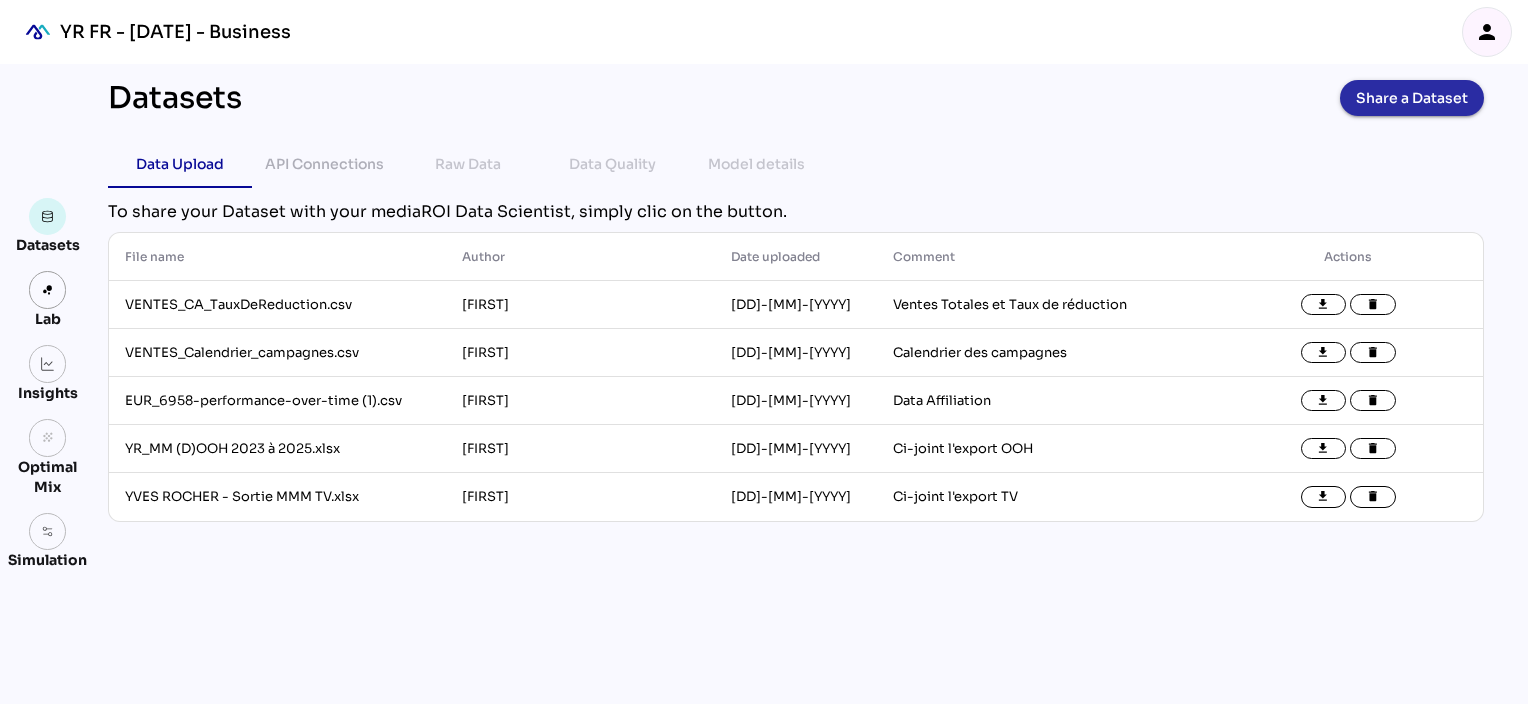 click on "Share a Dataset" at bounding box center (1412, 98) 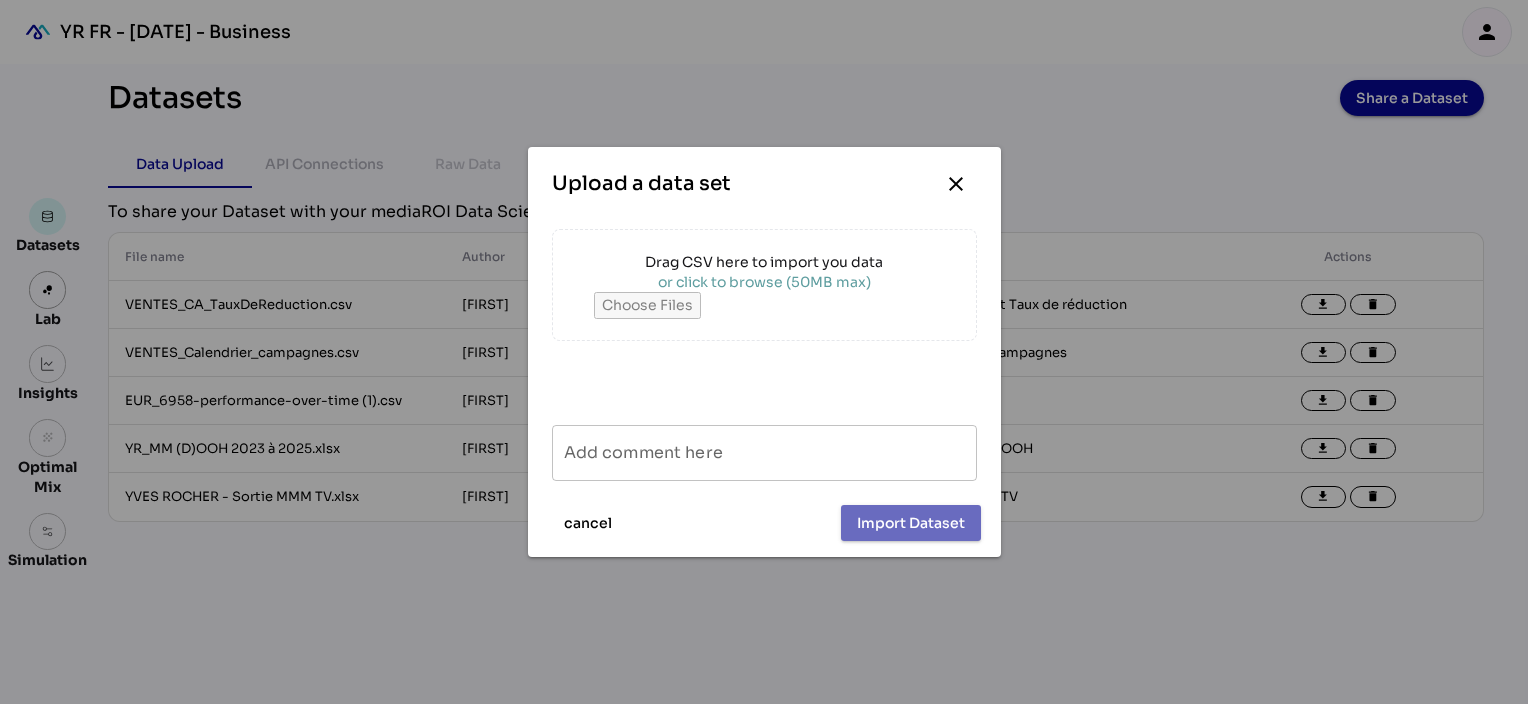 click on "or click to browse (50MB max)" at bounding box center (764, 282) 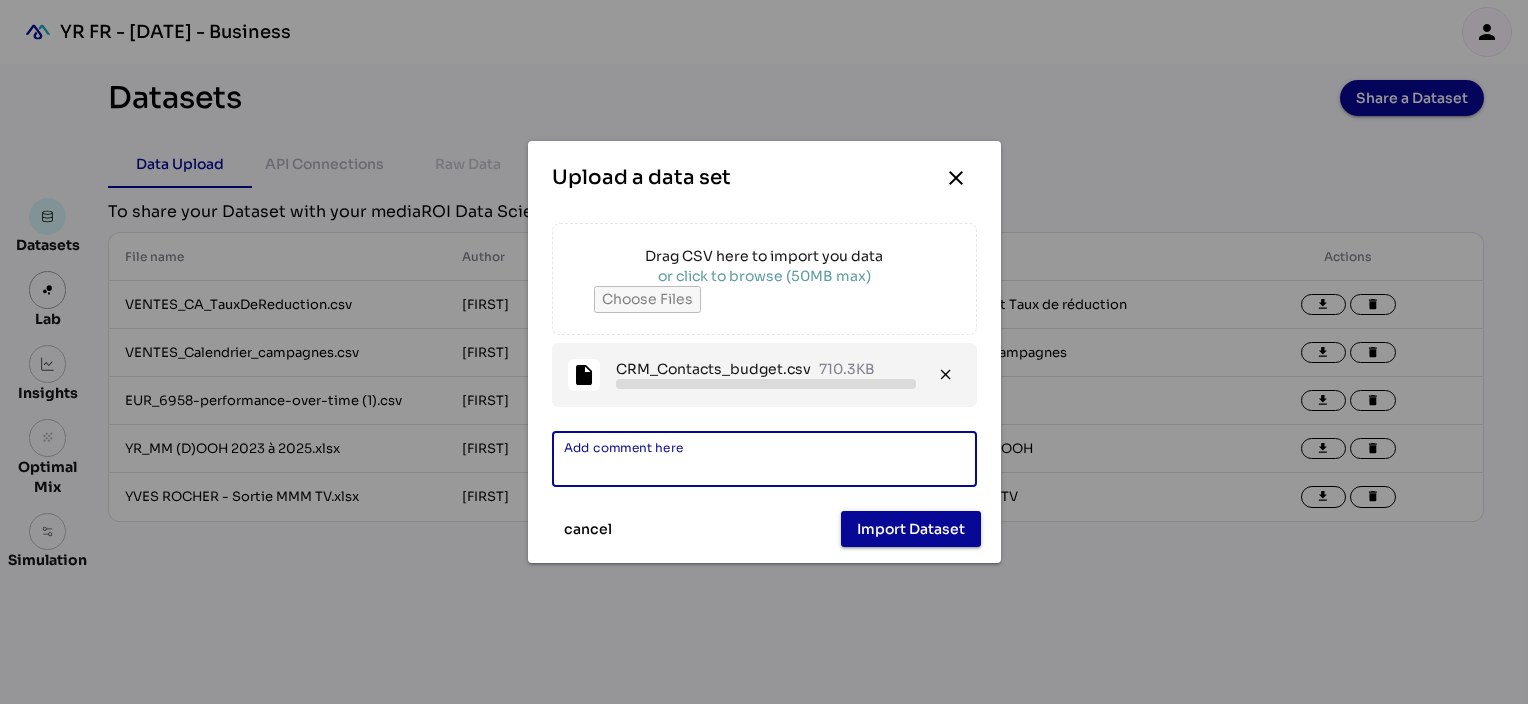 click on "Add comment here" at bounding box center (764, 459) 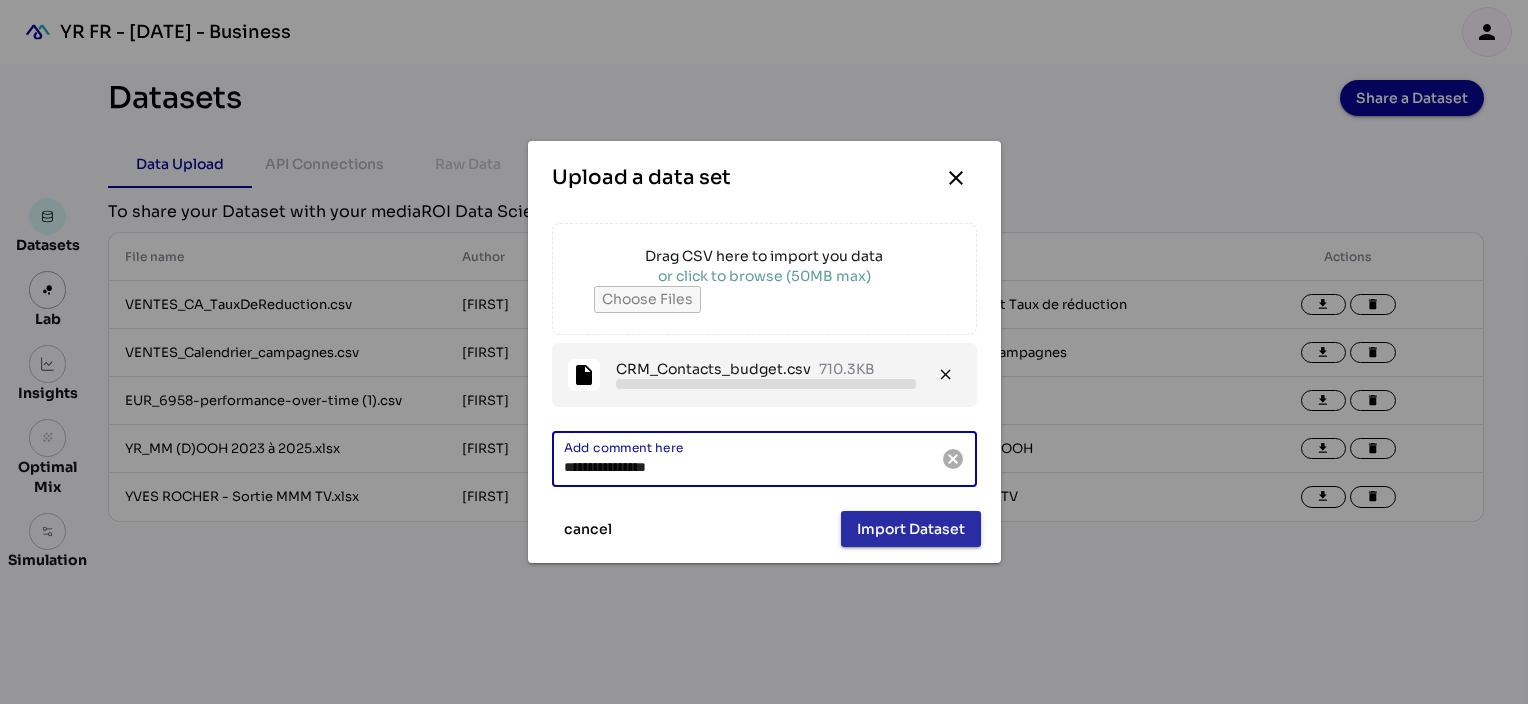 type on "**********" 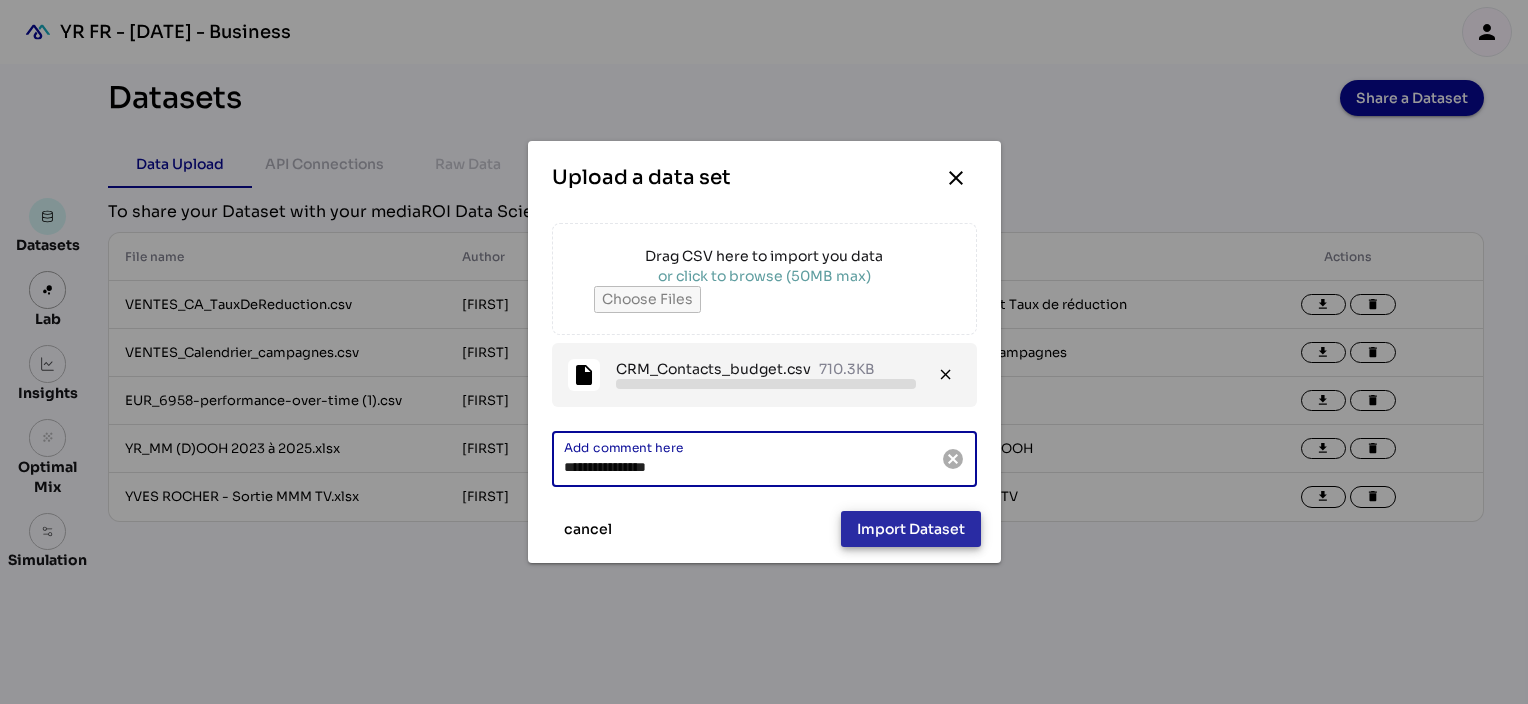 click on "Import Dataset" at bounding box center [911, 529] 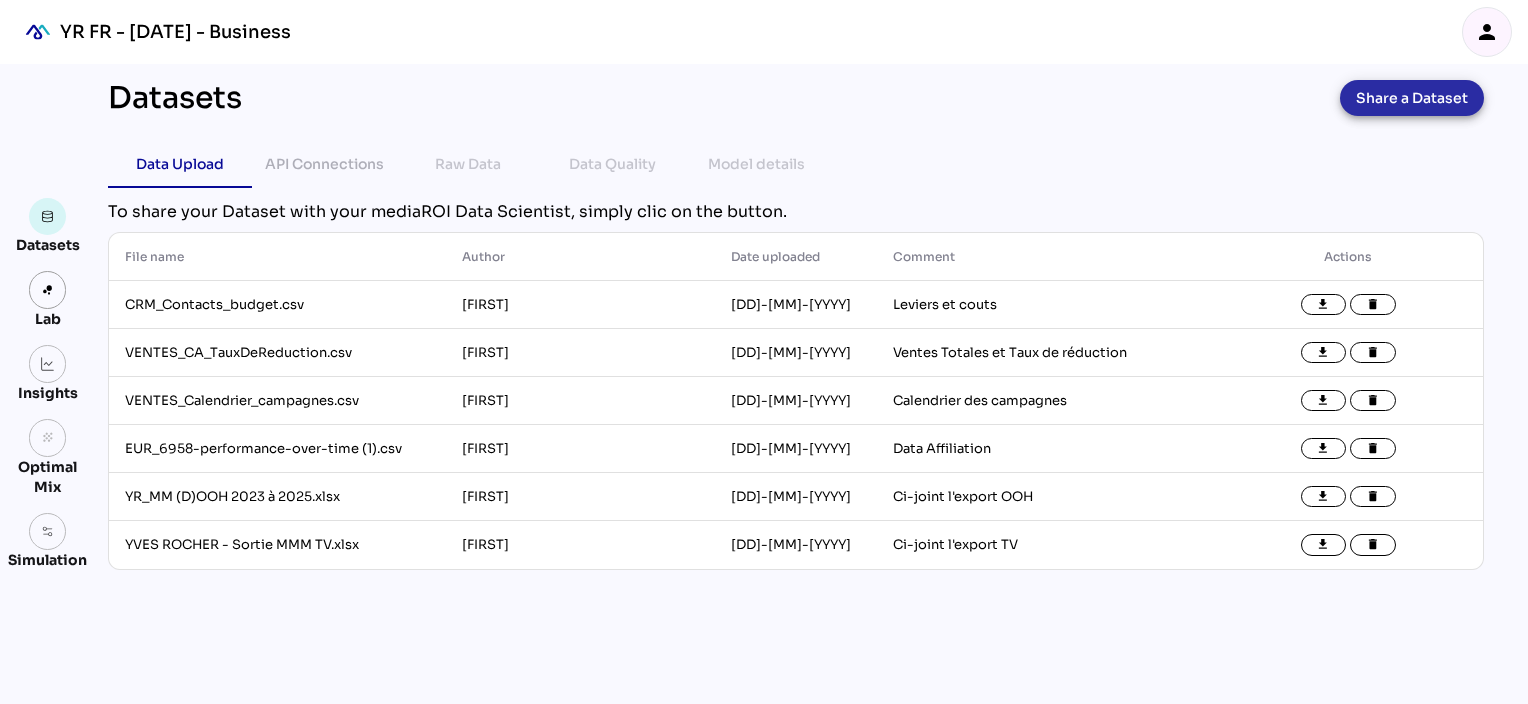 click on "Share a Dataset" at bounding box center (1412, 98) 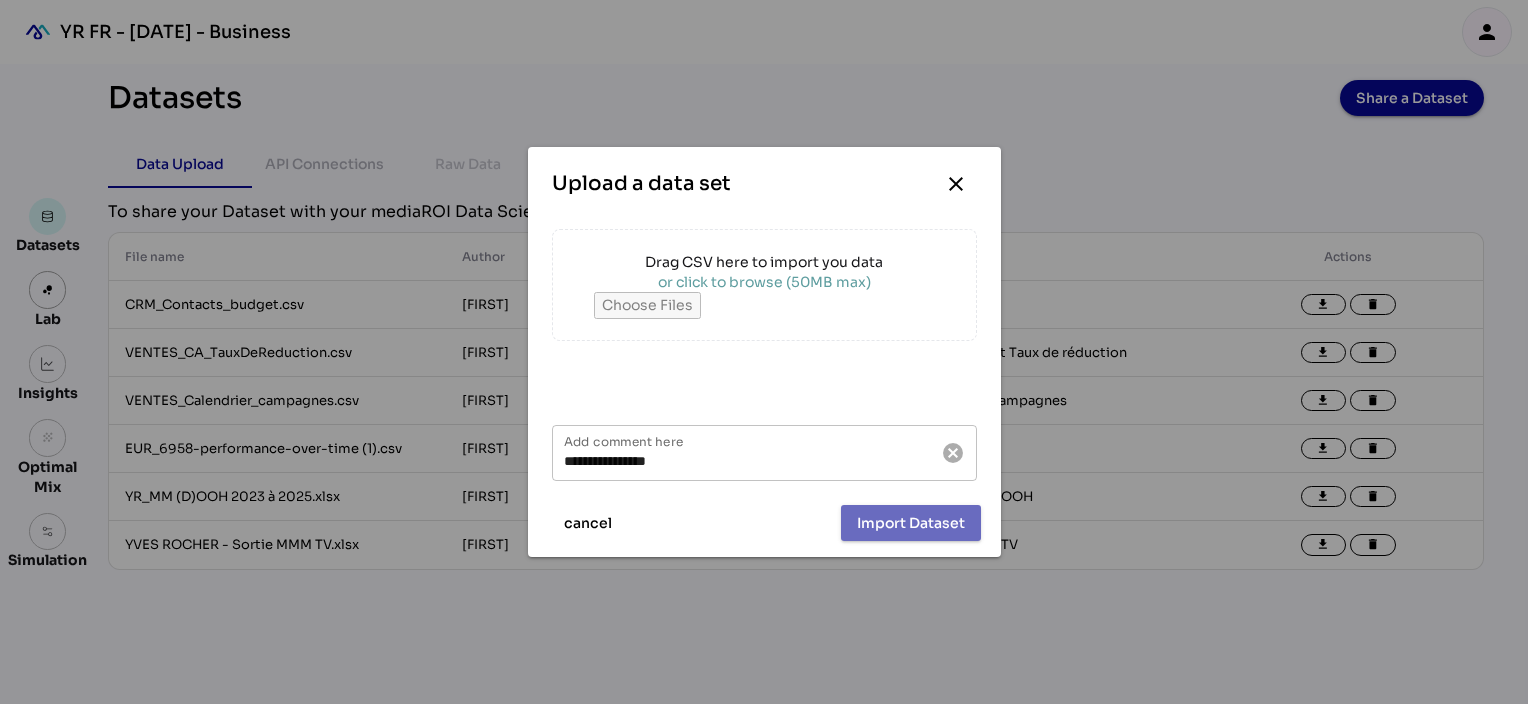 click on "or click to browse (50MB max)" at bounding box center (764, 282) 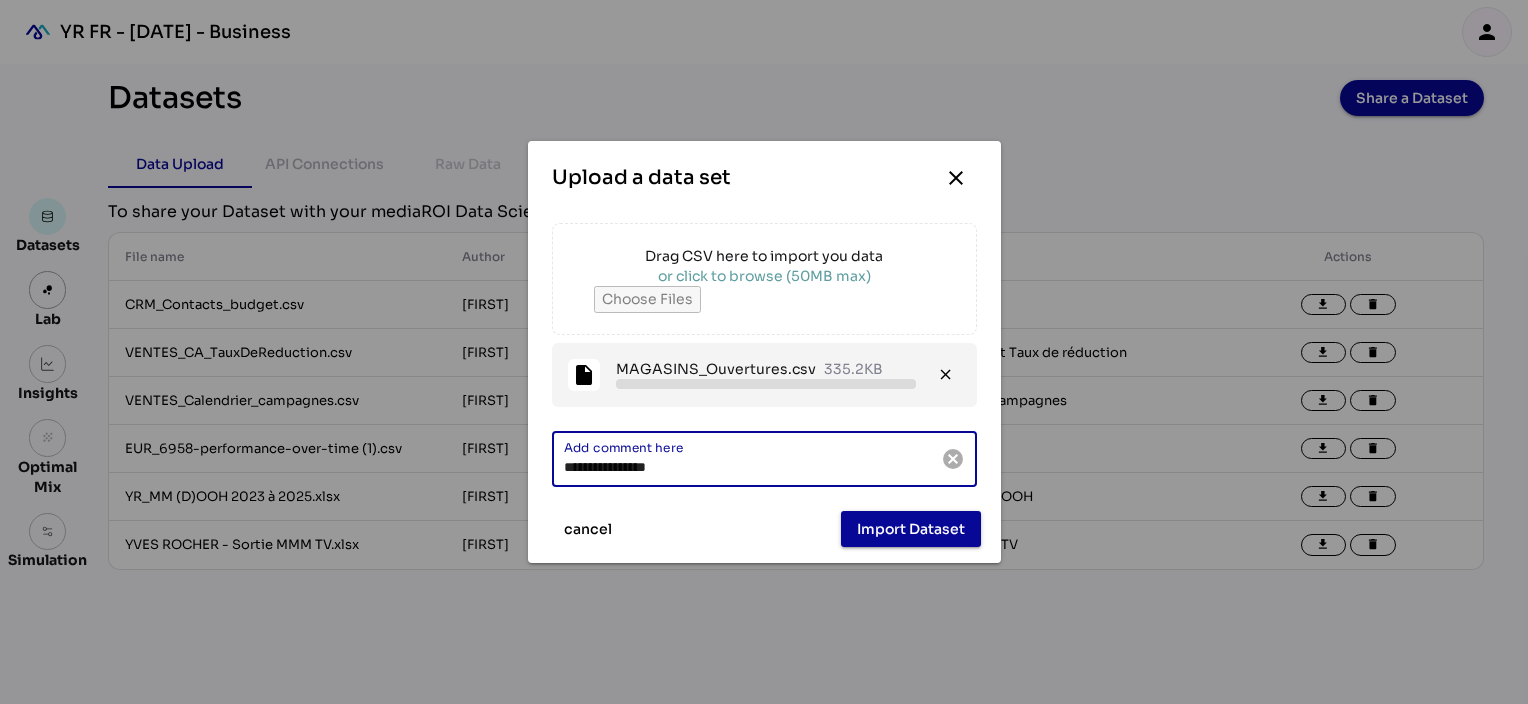 drag, startPoint x: 694, startPoint y: 469, endPoint x: 540, endPoint y: 456, distance: 154.54773 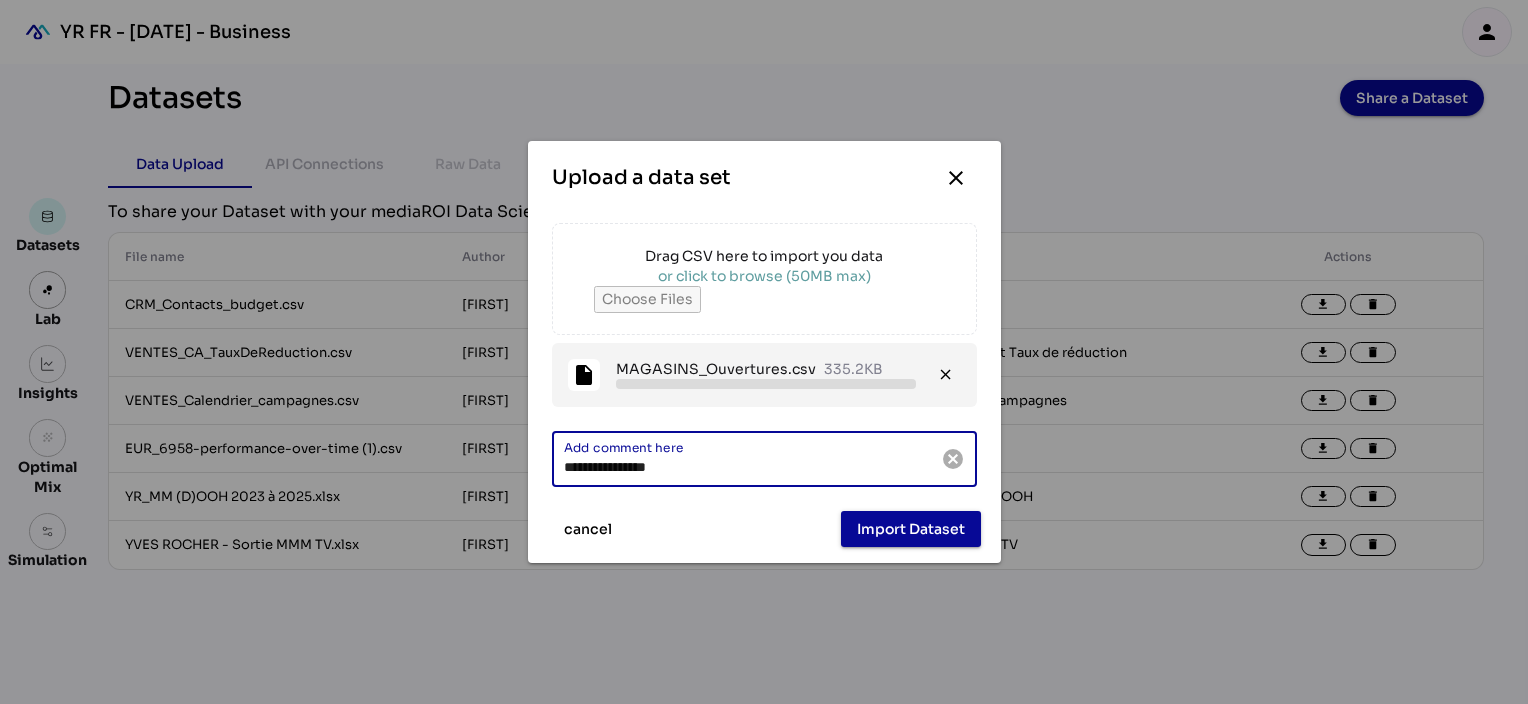click on "**********" at bounding box center [764, 459] 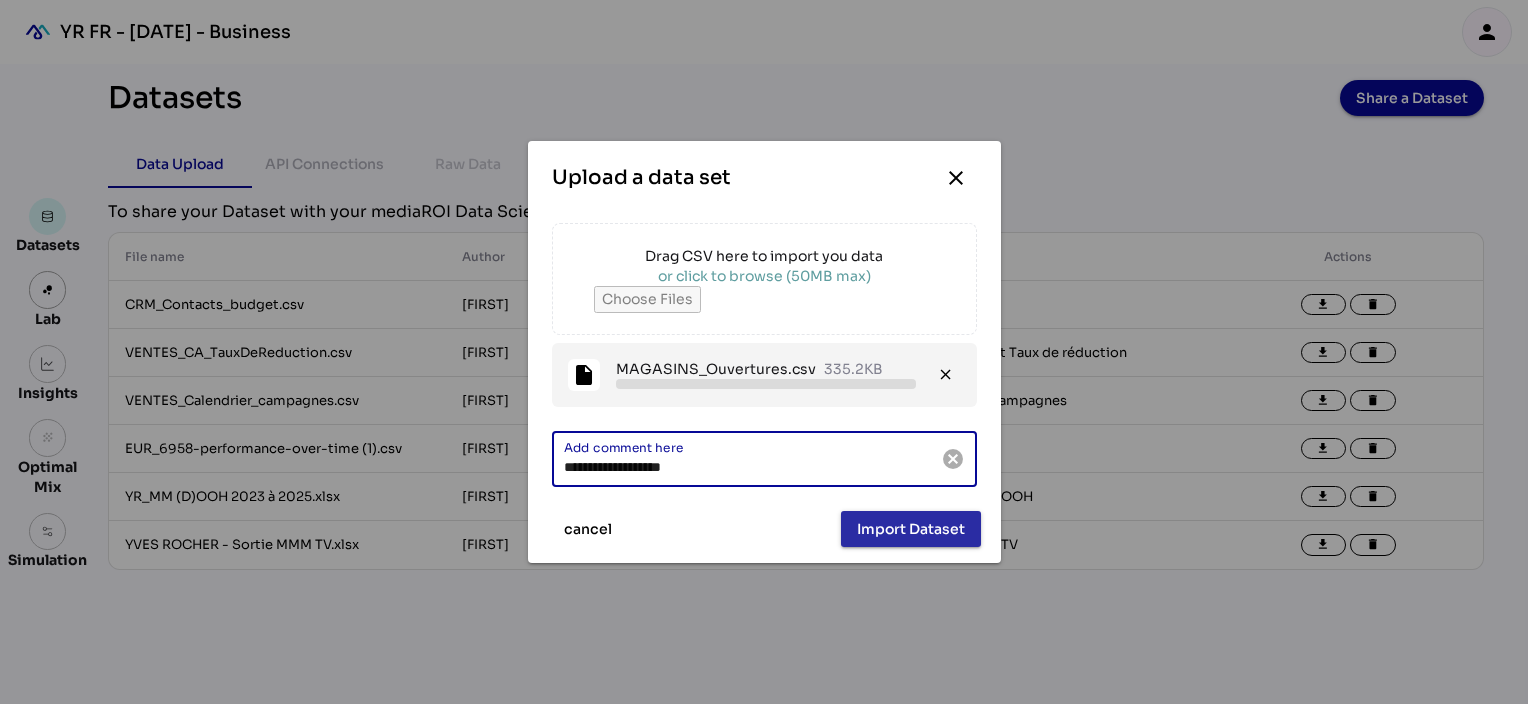 type on "**********" 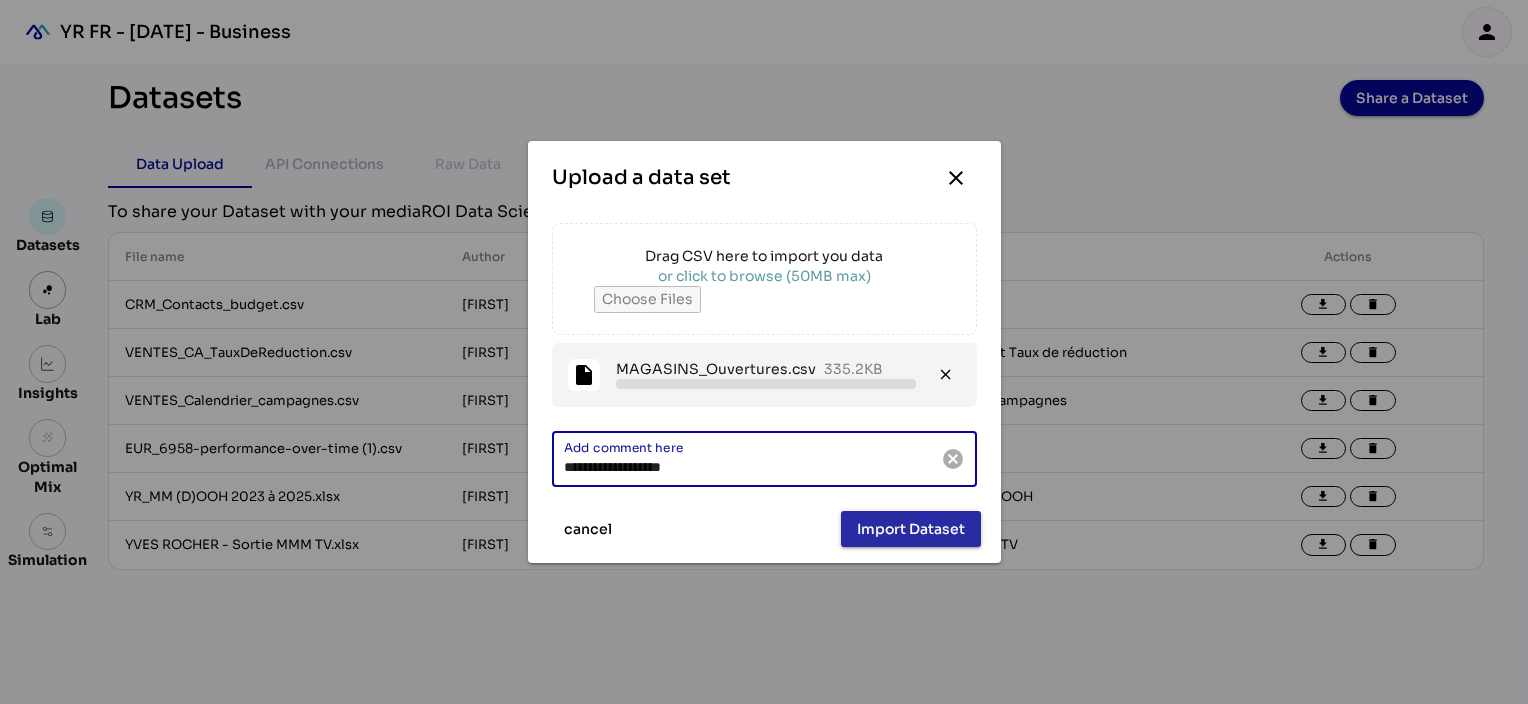 click on "Import Dataset" at bounding box center [911, 529] 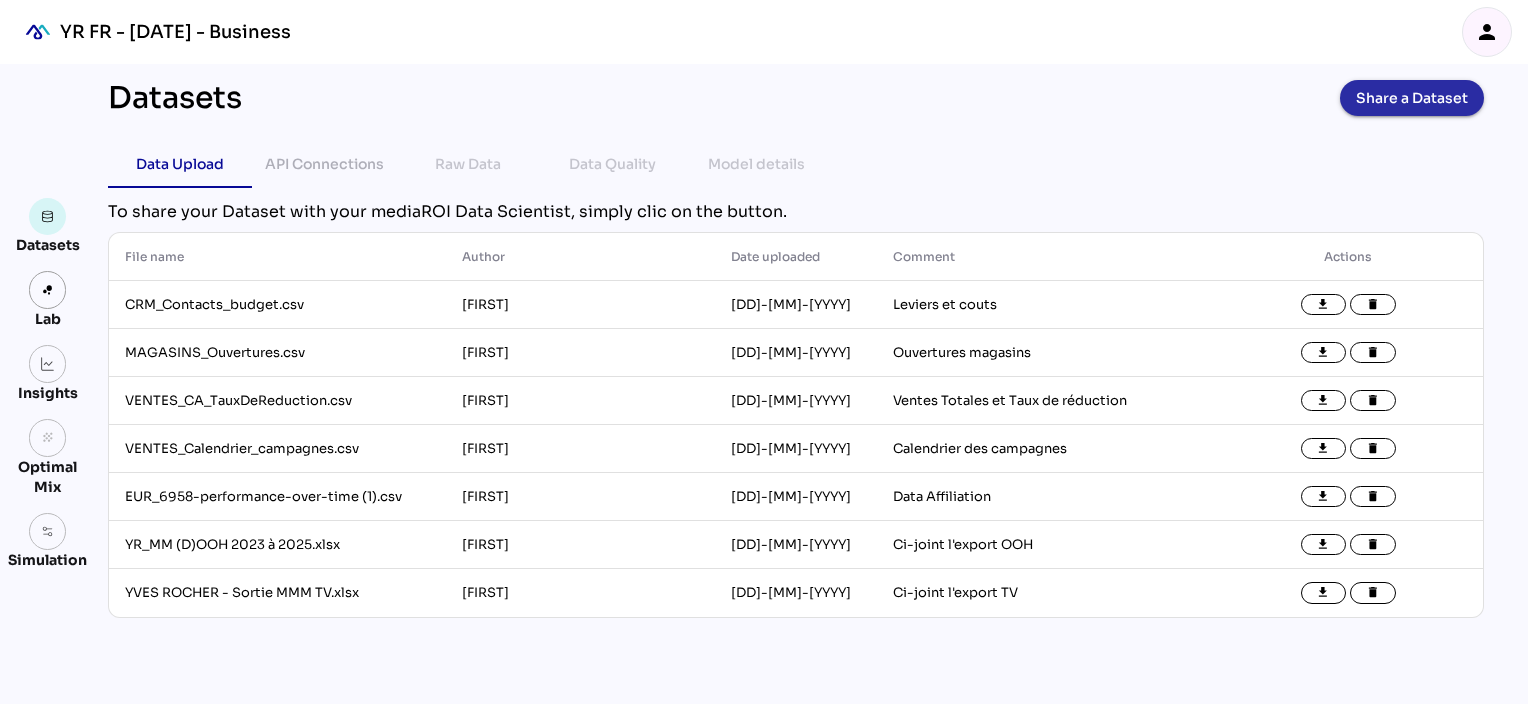 click on "Share a Dataset" at bounding box center (1412, 98) 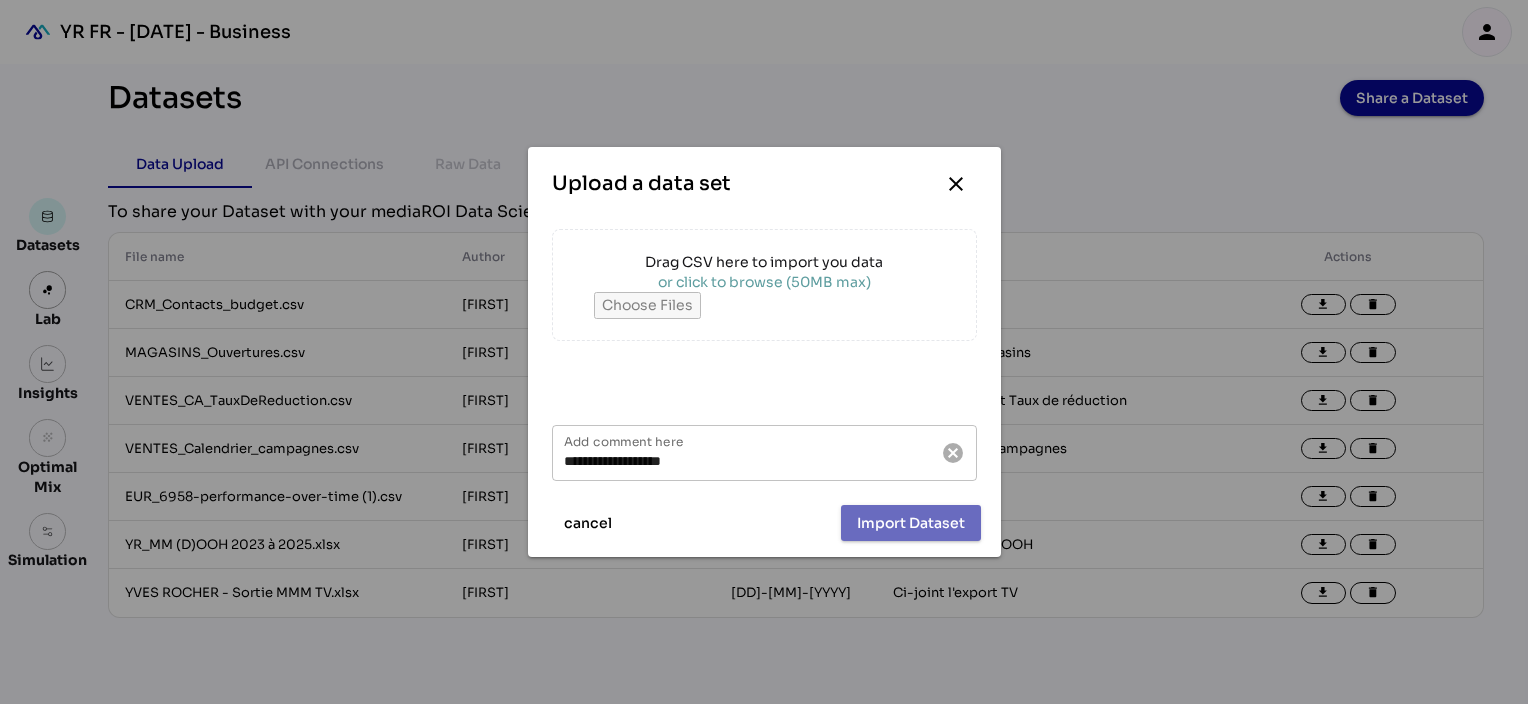 click on "or click to browse (50MB max)" at bounding box center [764, 282] 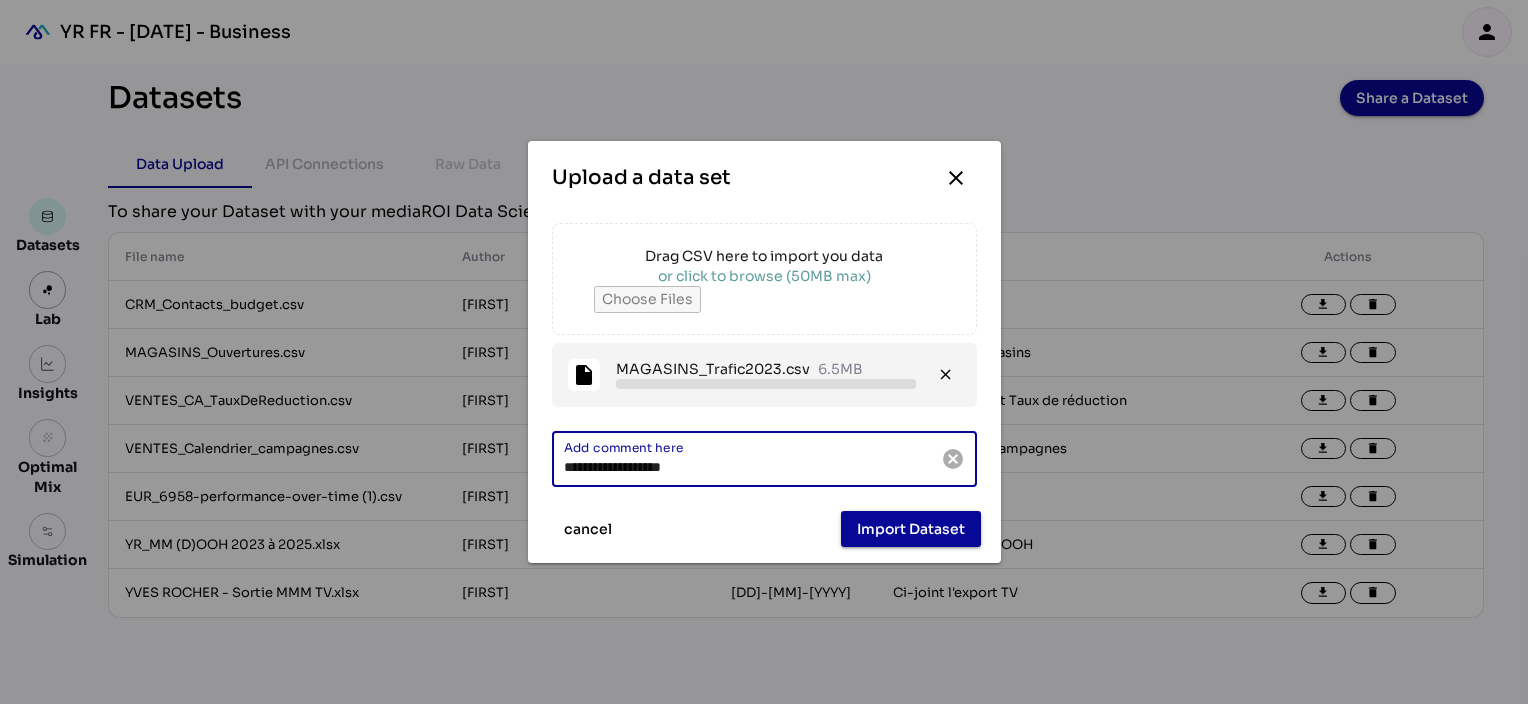 drag, startPoint x: 738, startPoint y: 475, endPoint x: 461, endPoint y: 449, distance: 278.21753 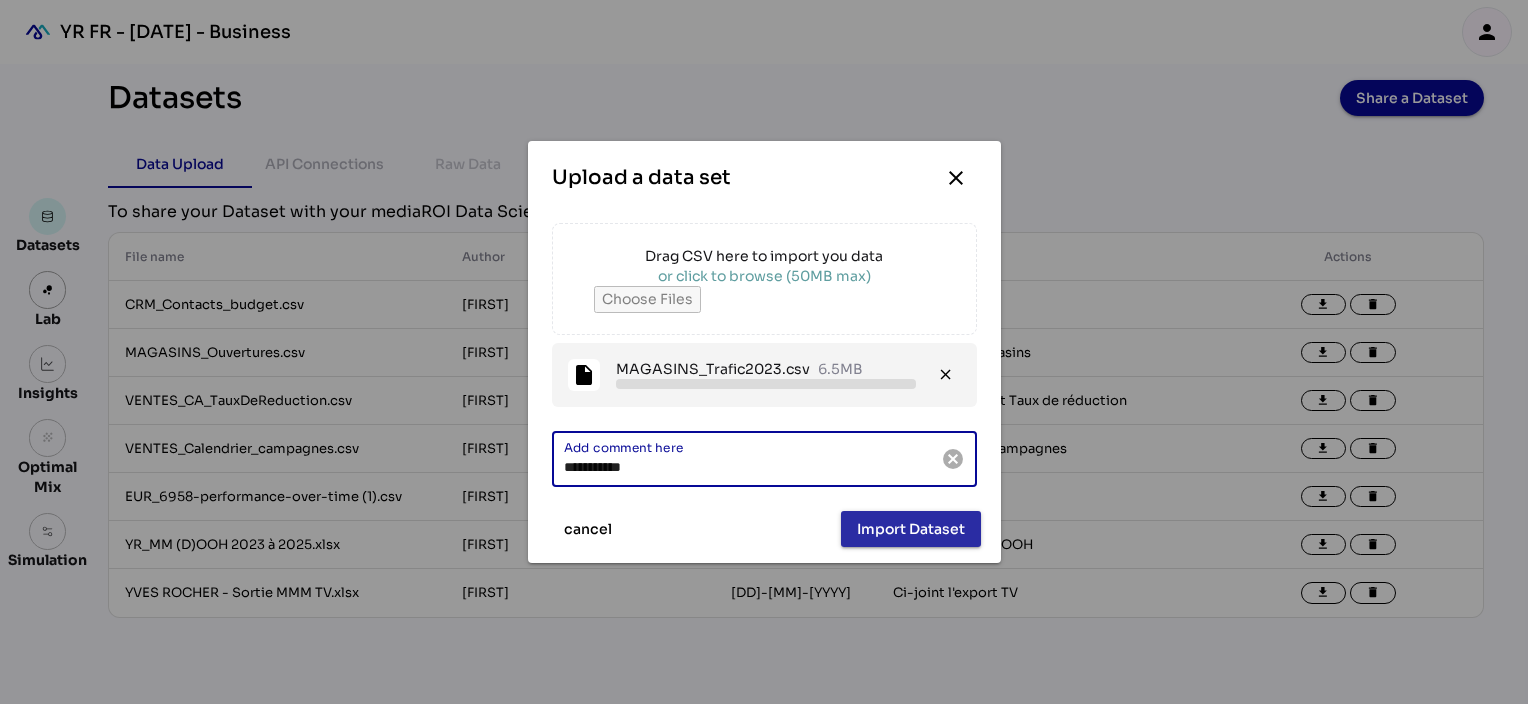 type on "**********" 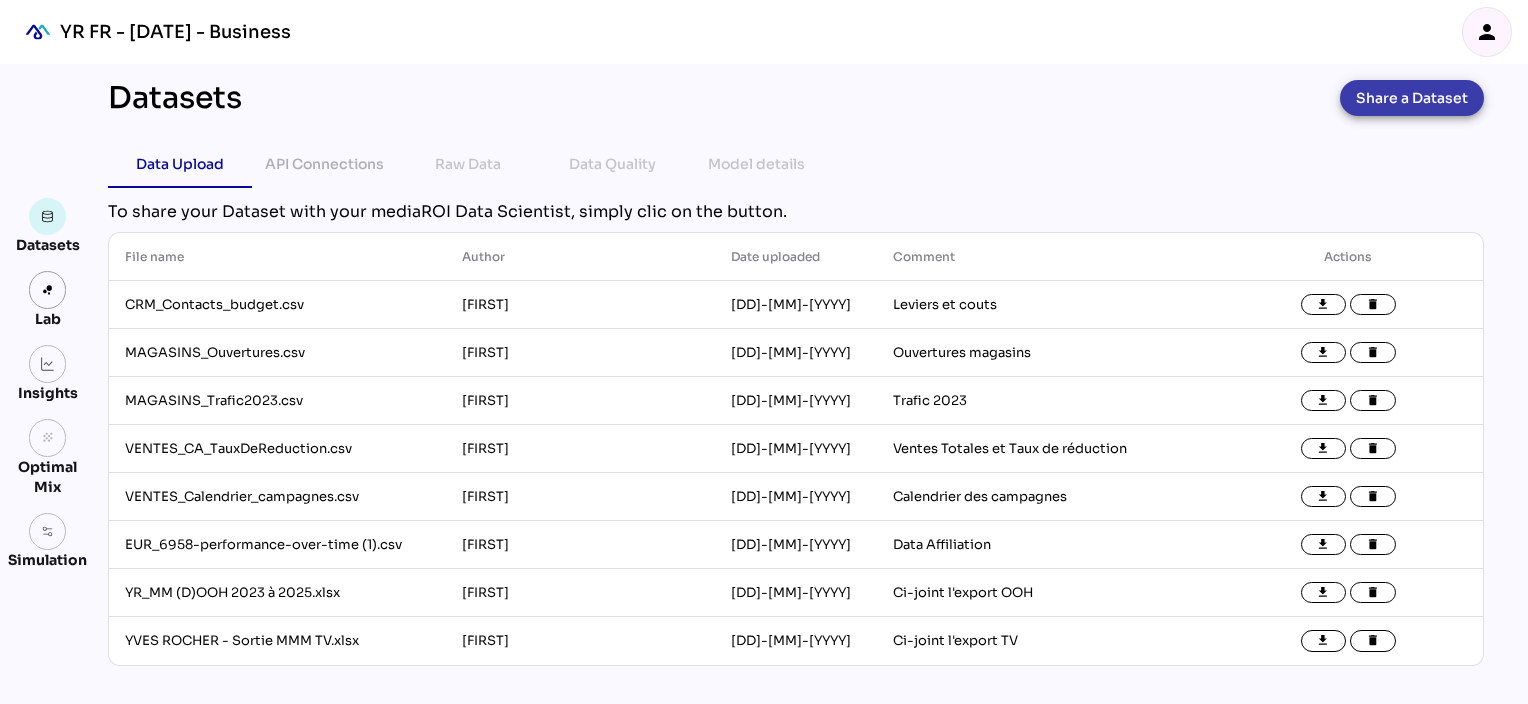 click on "Share a Dataset" at bounding box center [1412, 98] 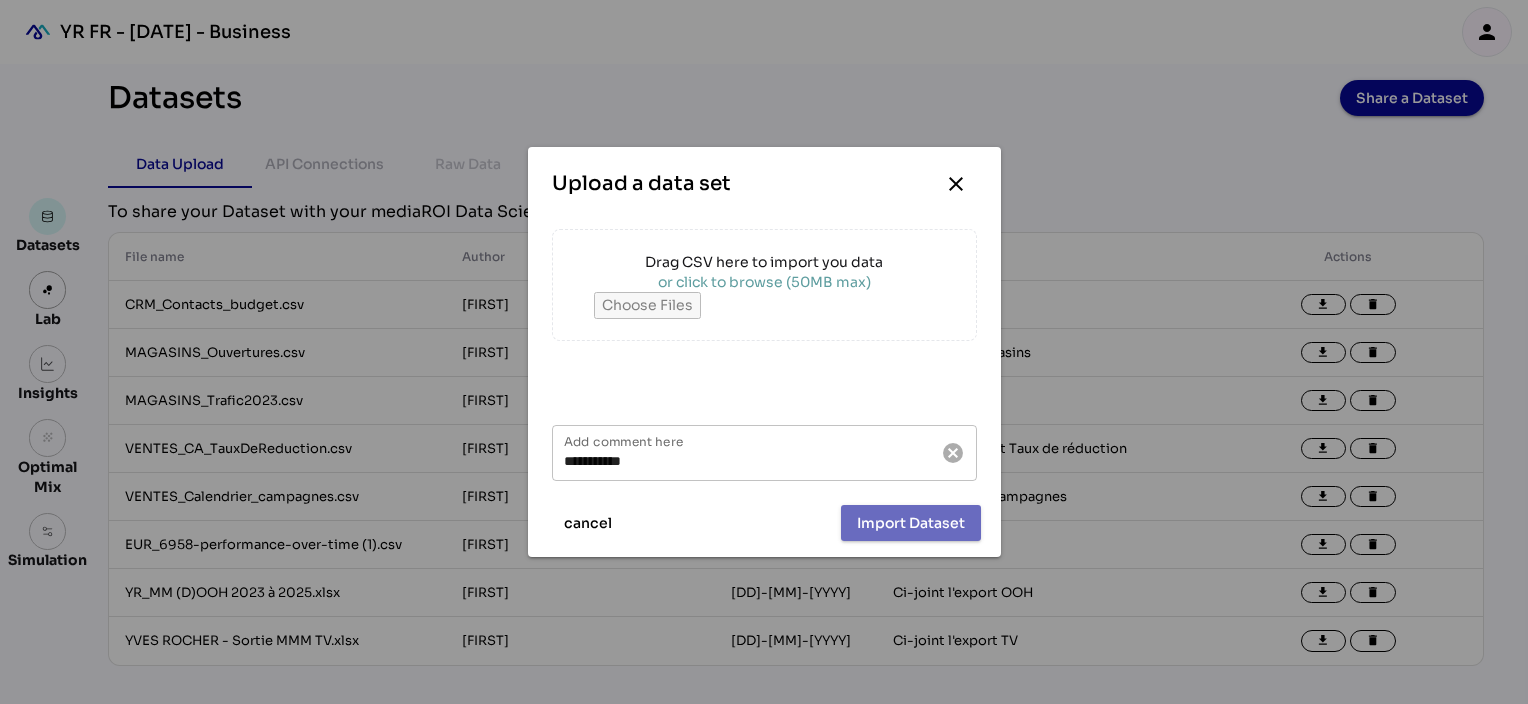 click on "or click to browse (50MB max)" at bounding box center [764, 282] 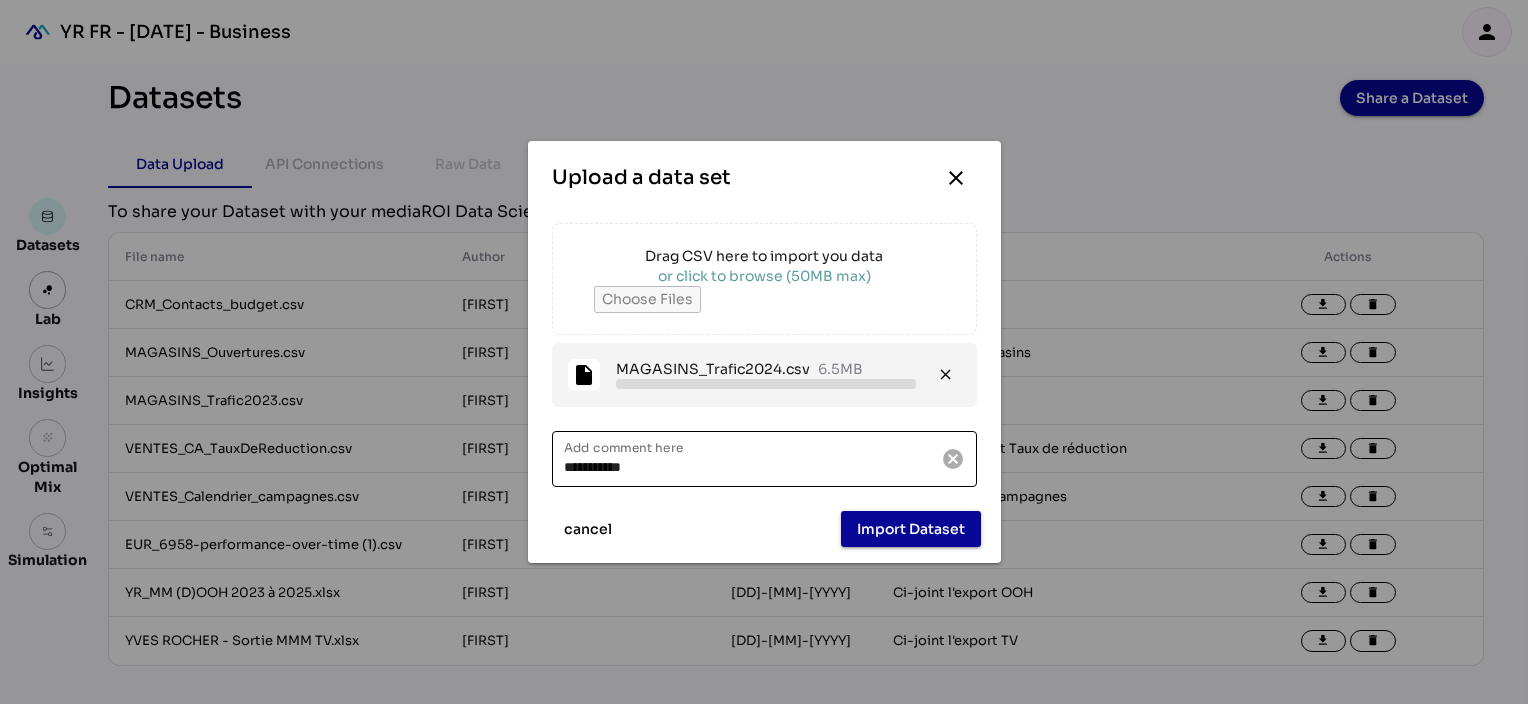click on "**********" at bounding box center [746, 459] 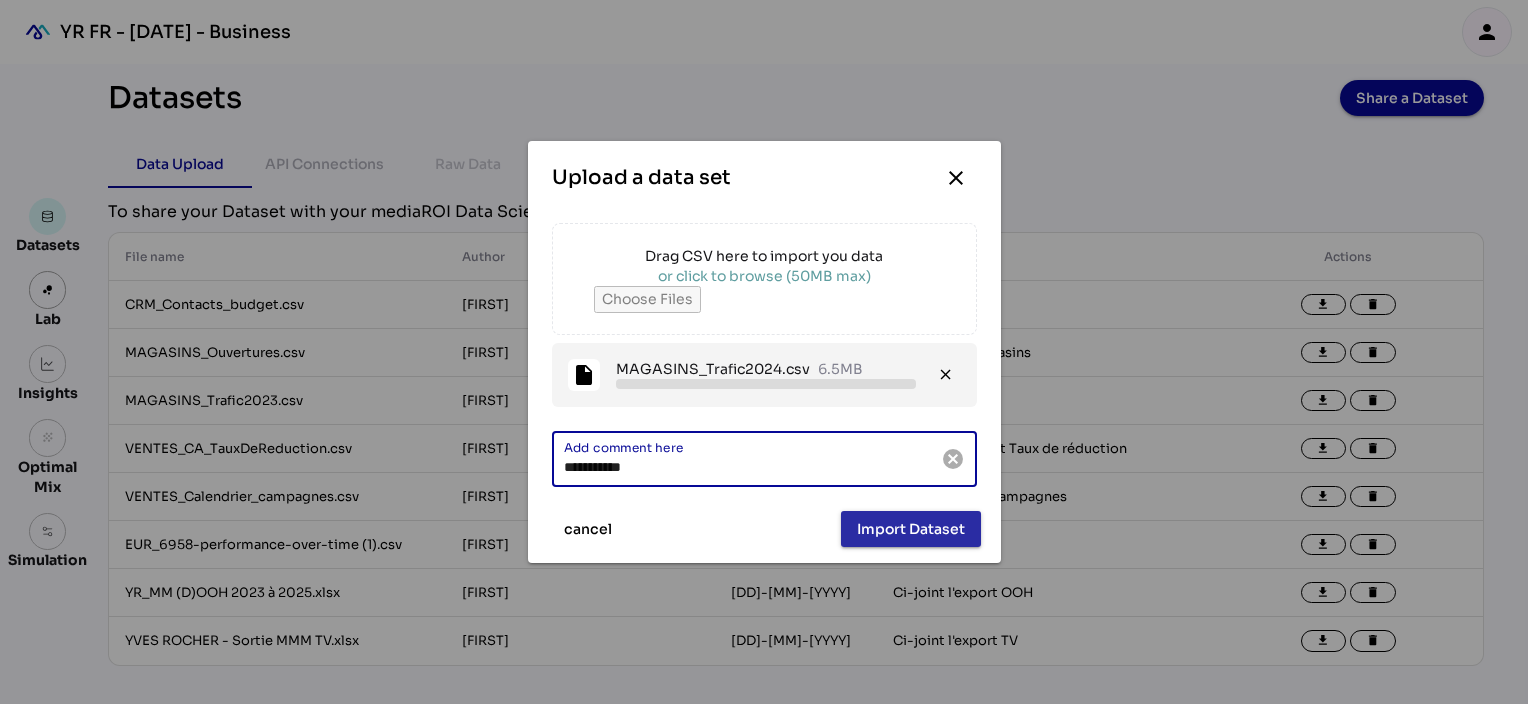 type on "**********" 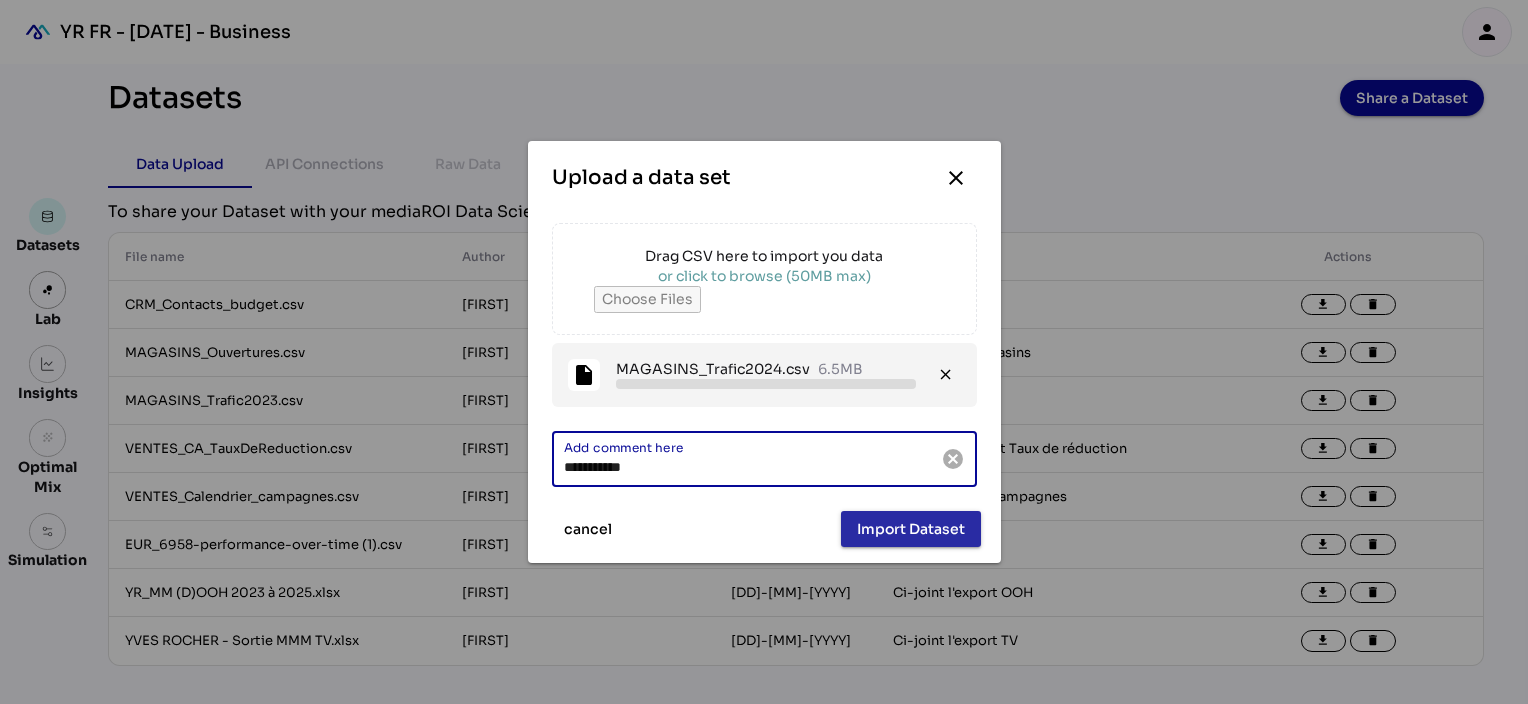 click on "Import Dataset" at bounding box center (911, 529) 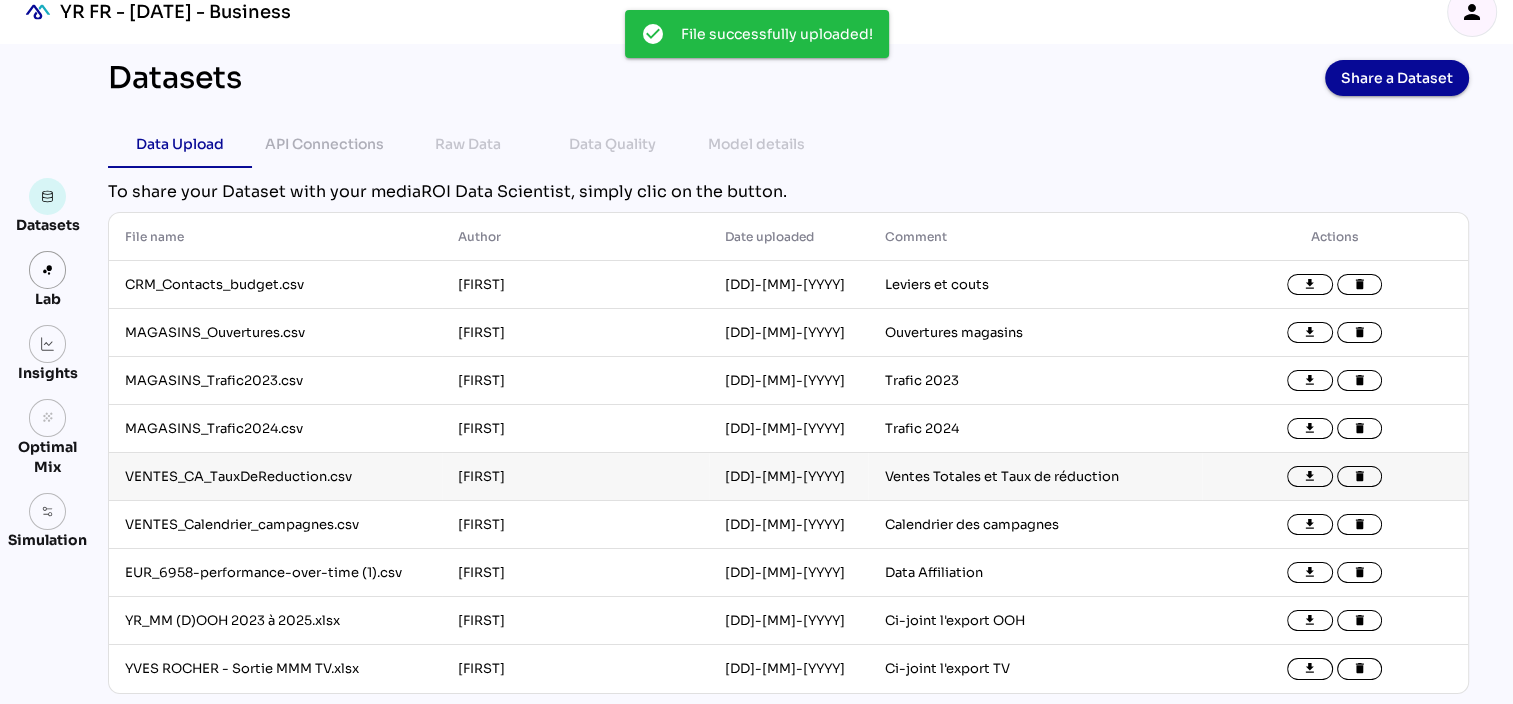 scroll, scrollTop: 25, scrollLeft: 0, axis: vertical 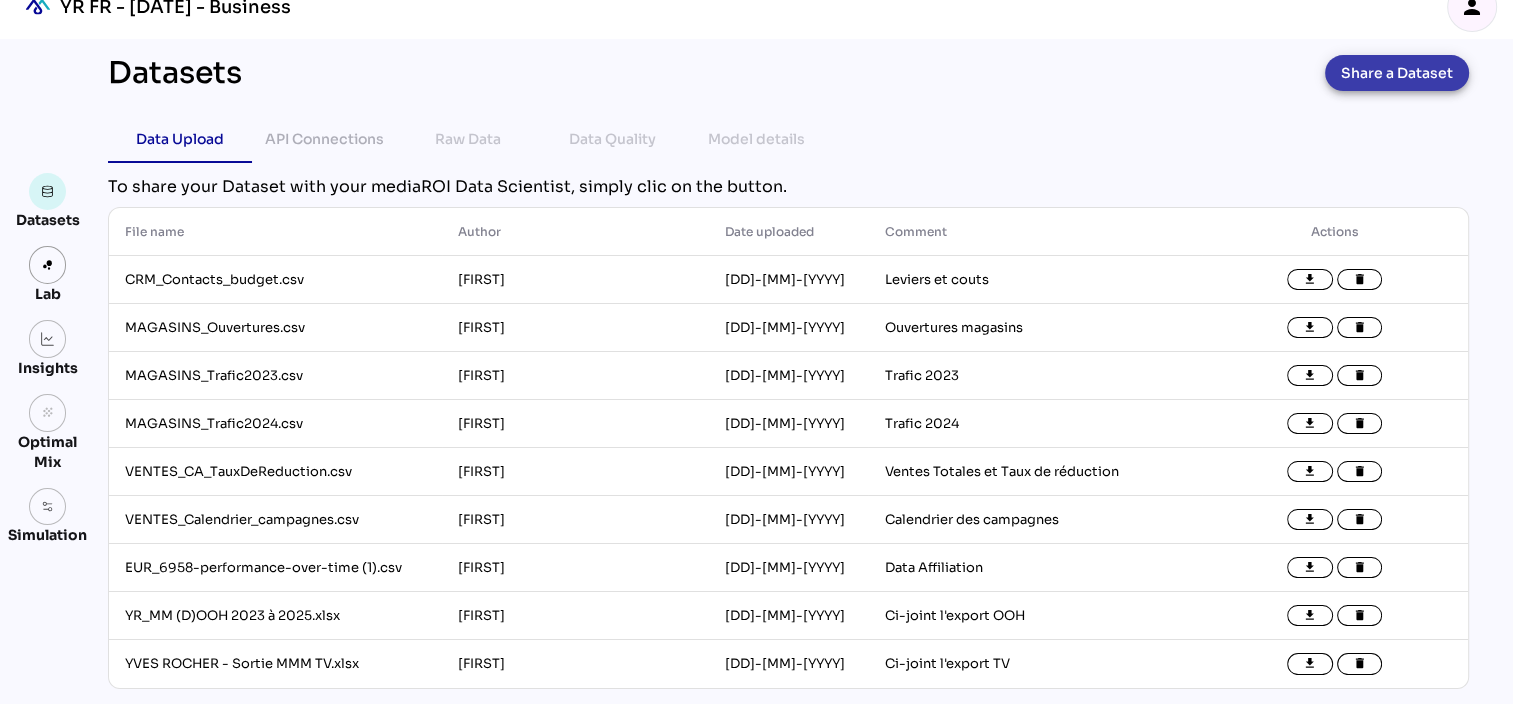 click on "Share a Dataset" at bounding box center (1397, 73) 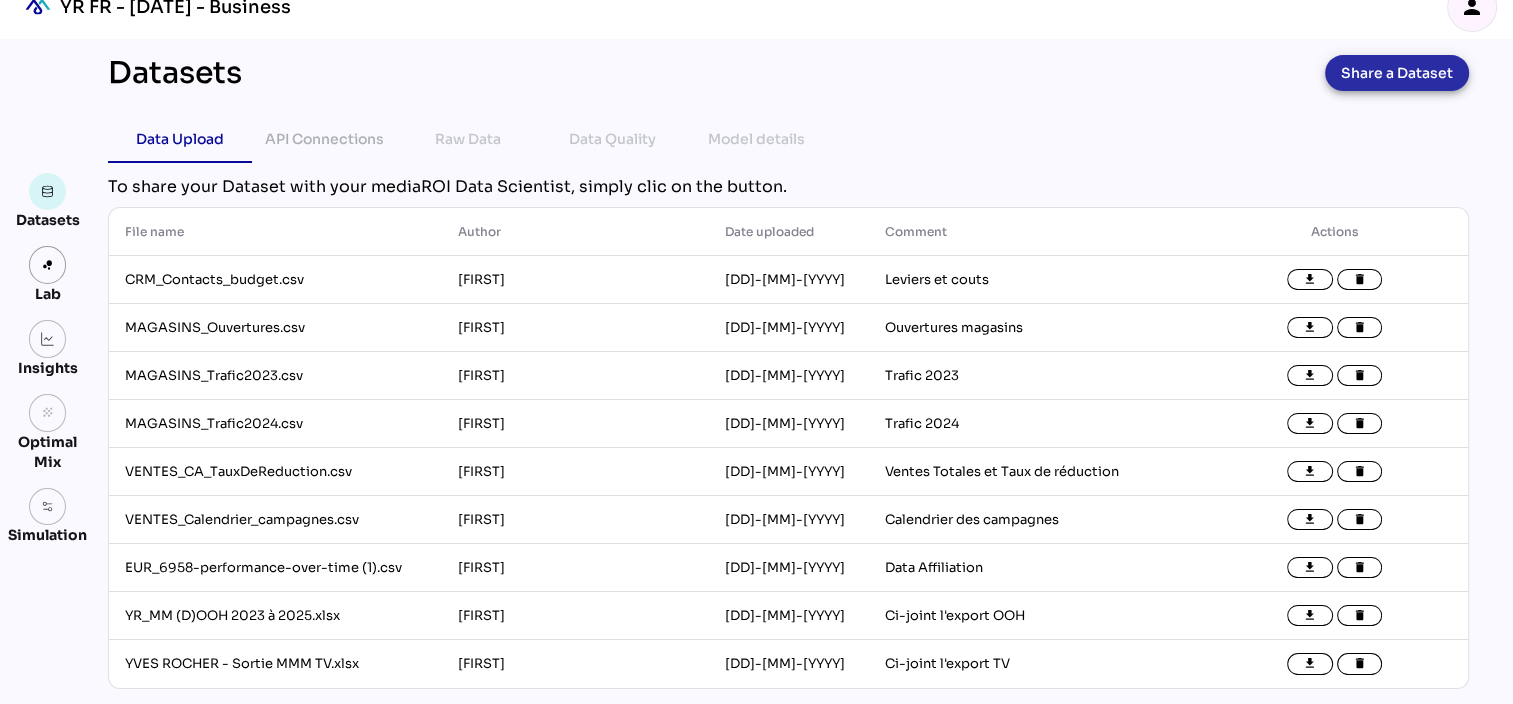 scroll, scrollTop: 0, scrollLeft: 0, axis: both 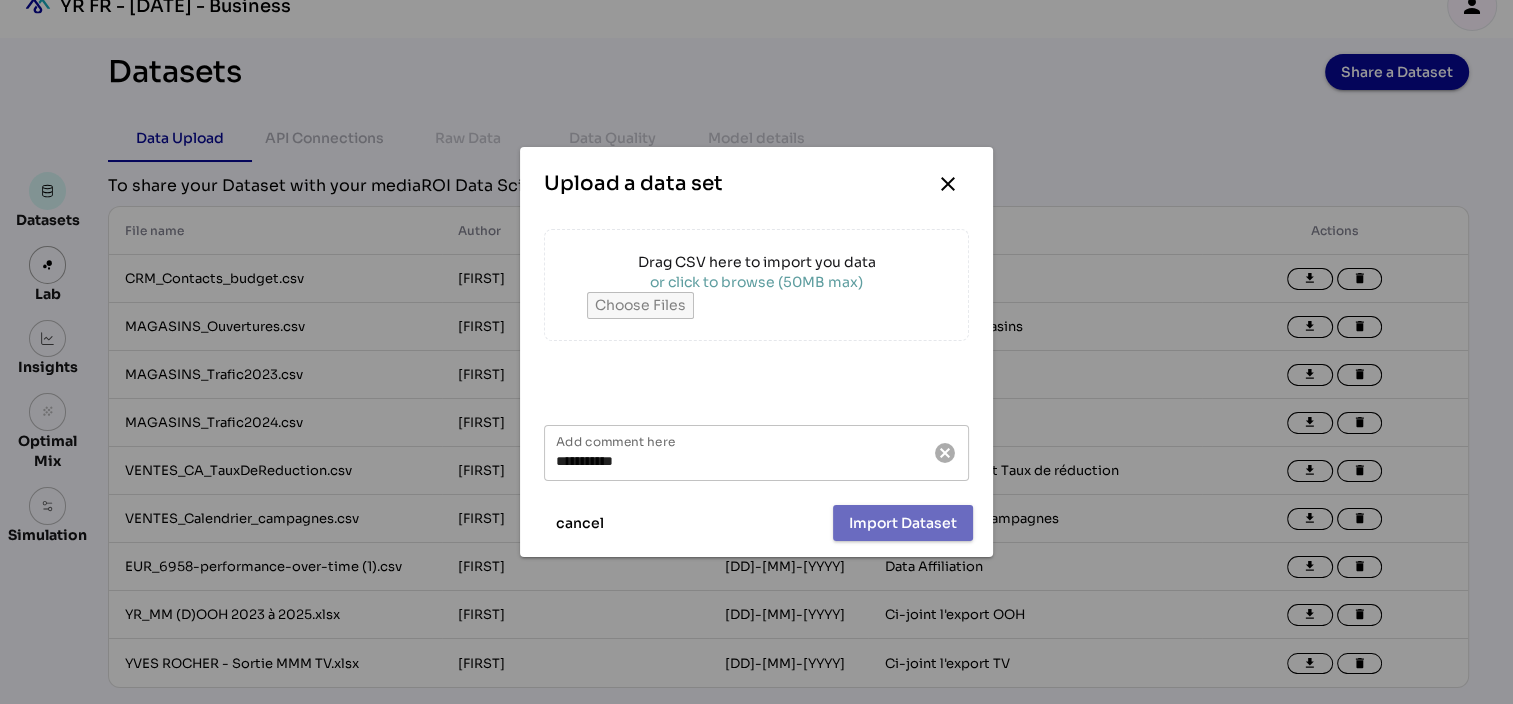 click on "or click to browse (50MB max)" at bounding box center [757, 282] 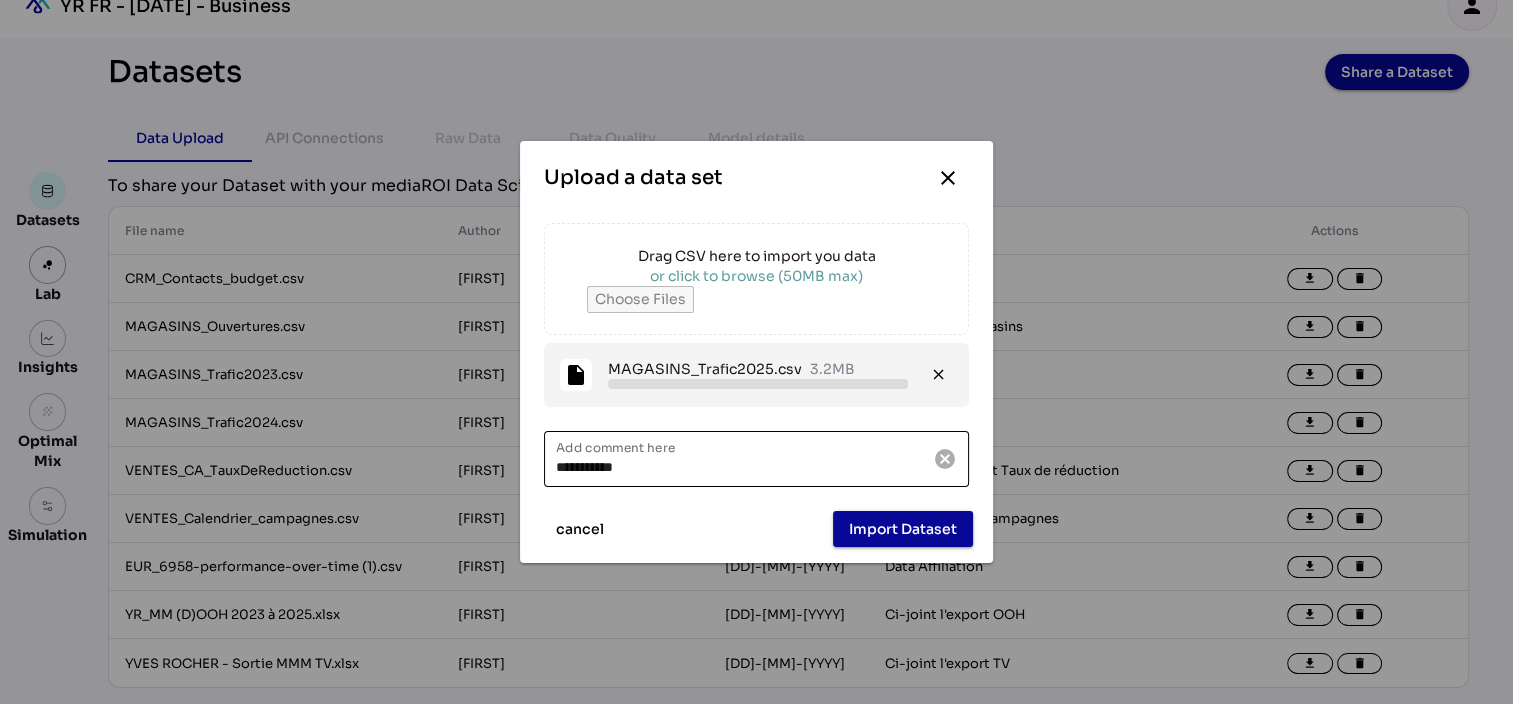 click on "**********" at bounding box center (738, 459) 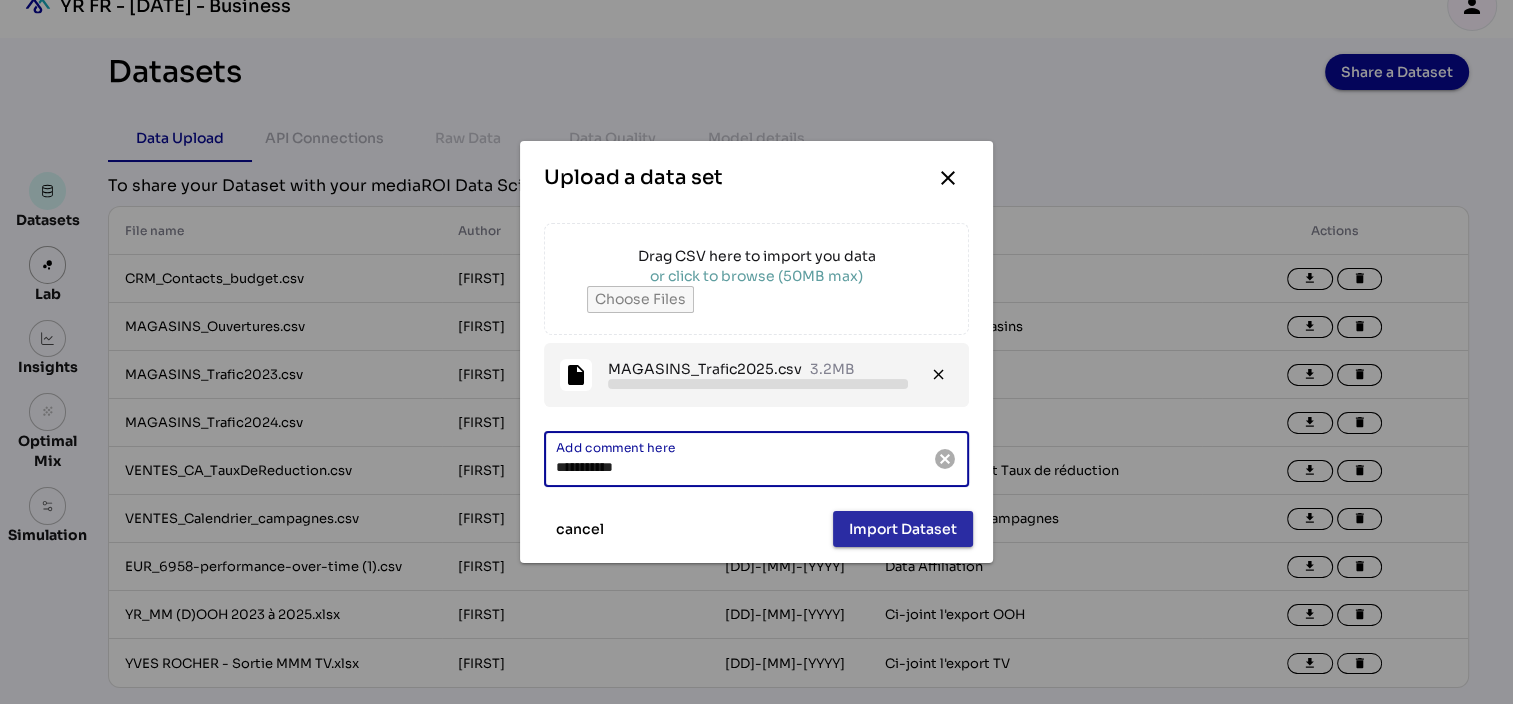 type on "**********" 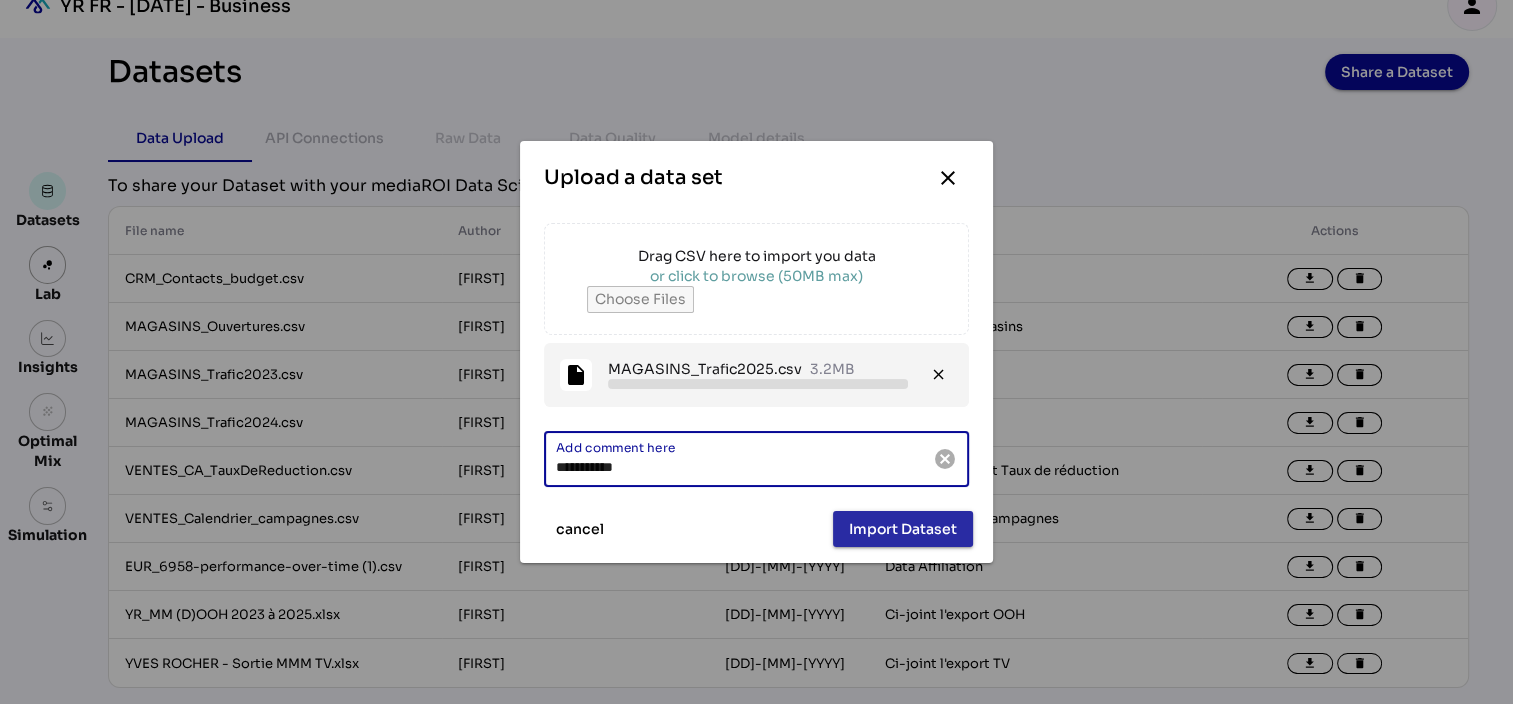 click on "Import Dataset" at bounding box center (903, 529) 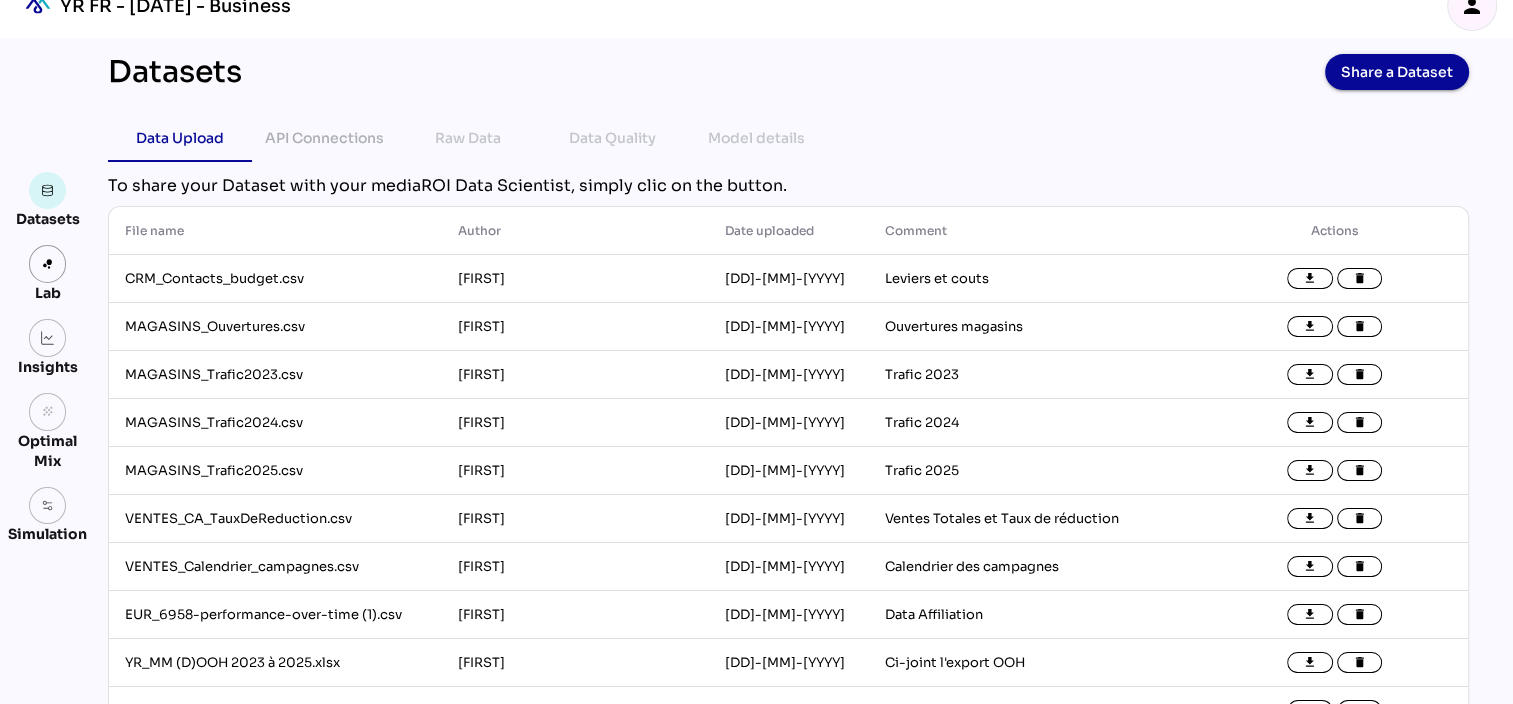 scroll, scrollTop: 0, scrollLeft: 0, axis: both 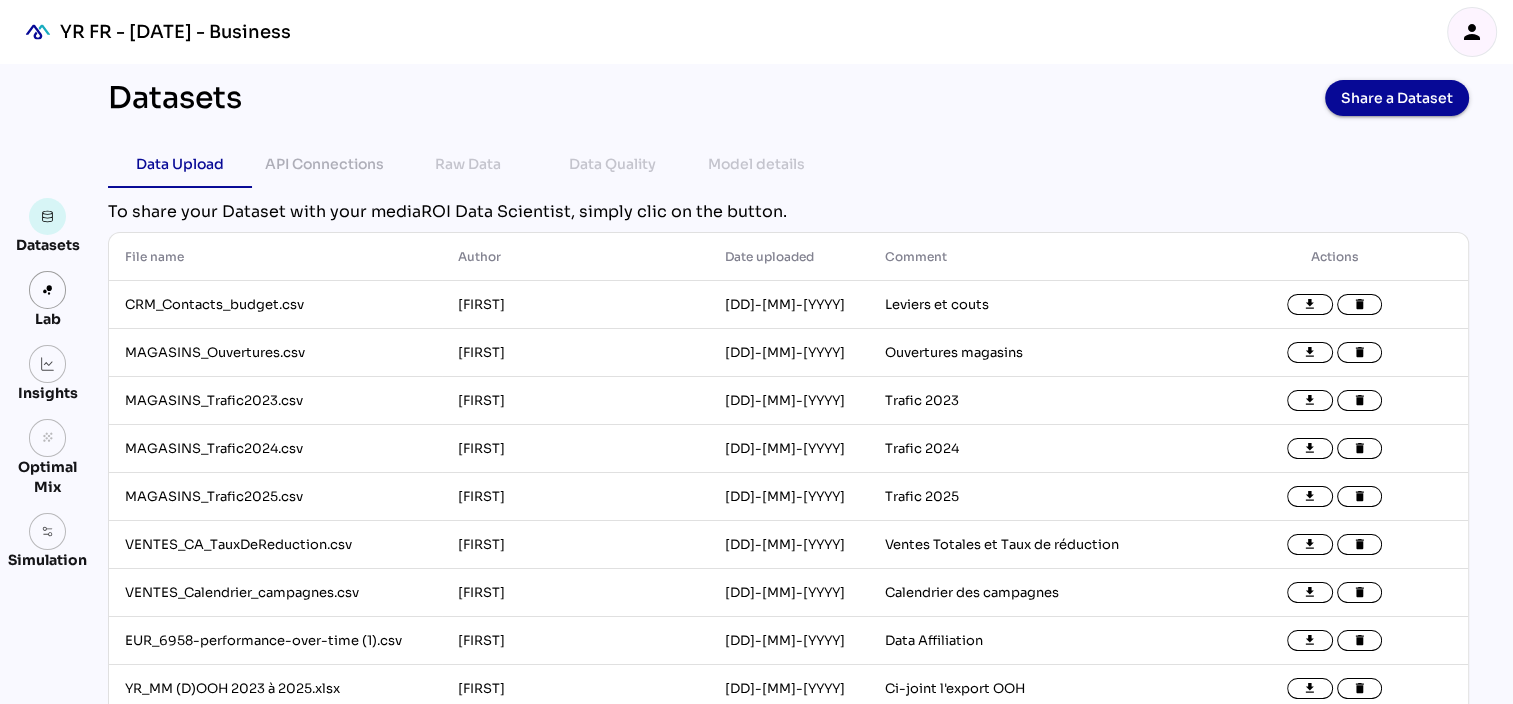 click on "person" at bounding box center [1472, 32] 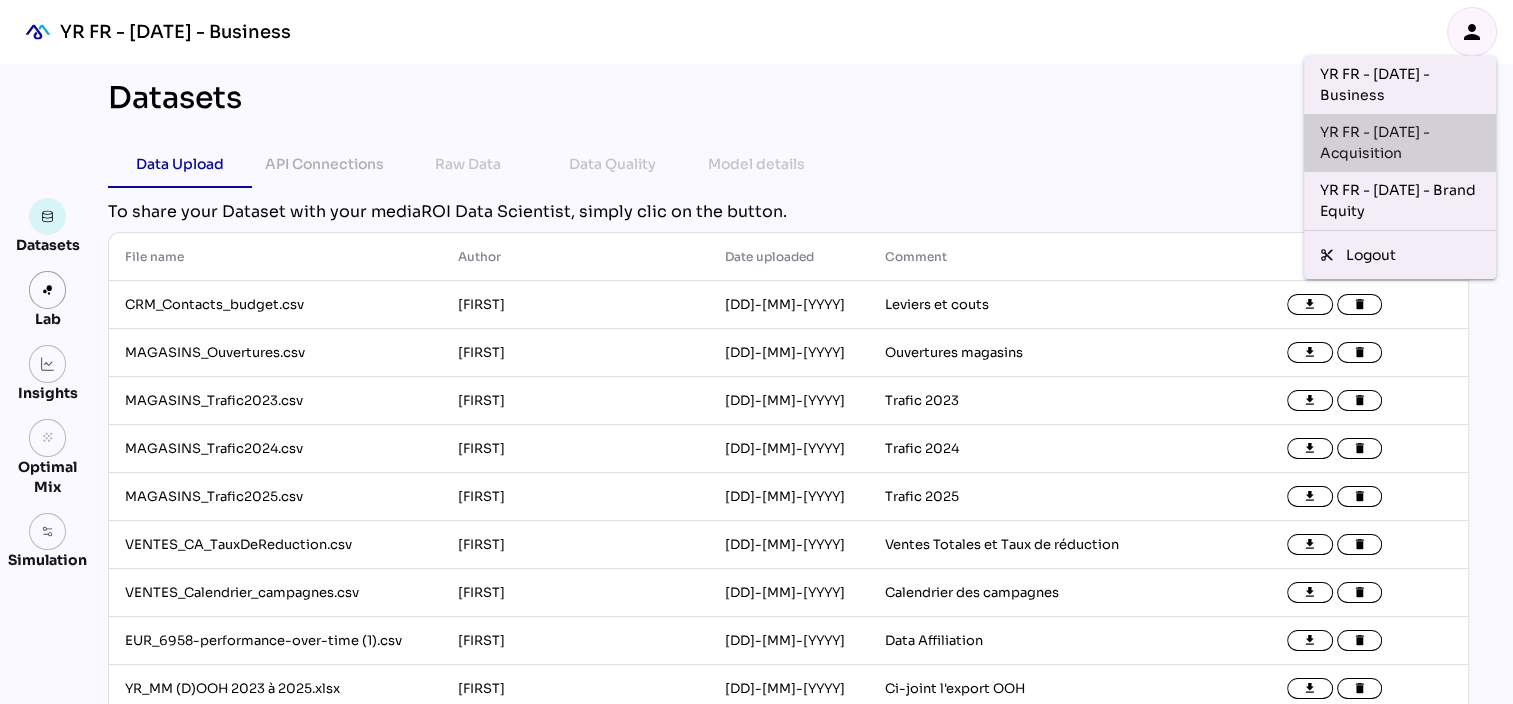 click on "YR FR - [DATE] - Acquisition" at bounding box center [1400, 143] 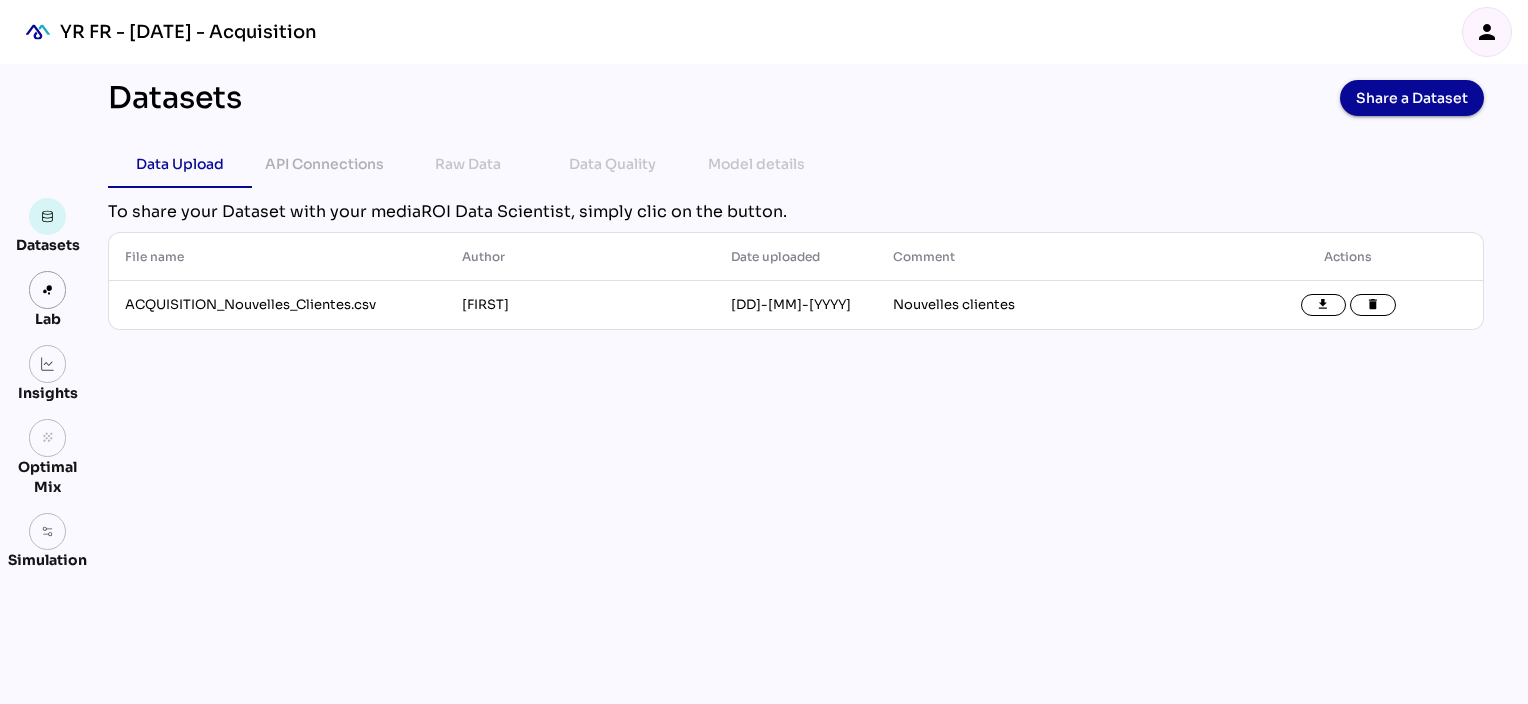 click on "person" at bounding box center [1487, 32] 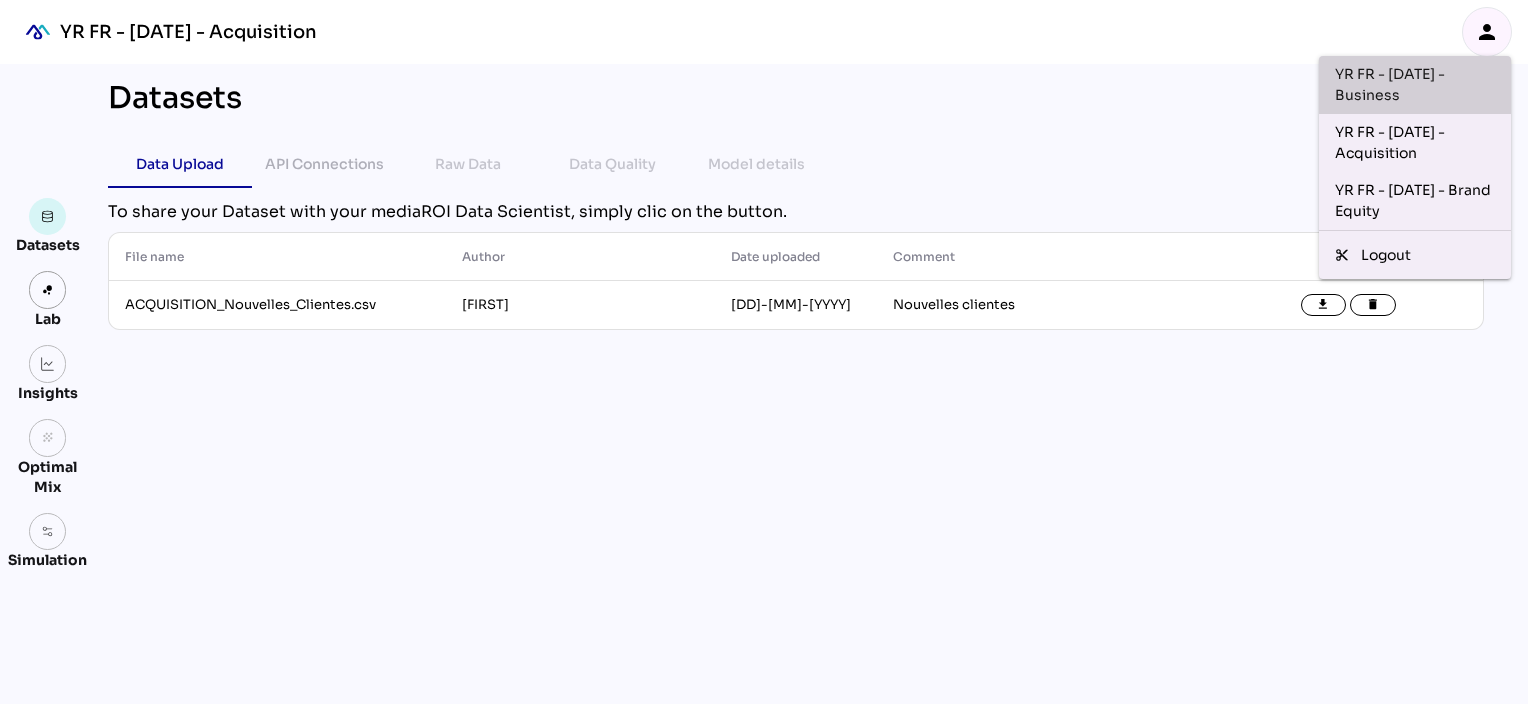 click on "YR FR - [DATE] - Business" 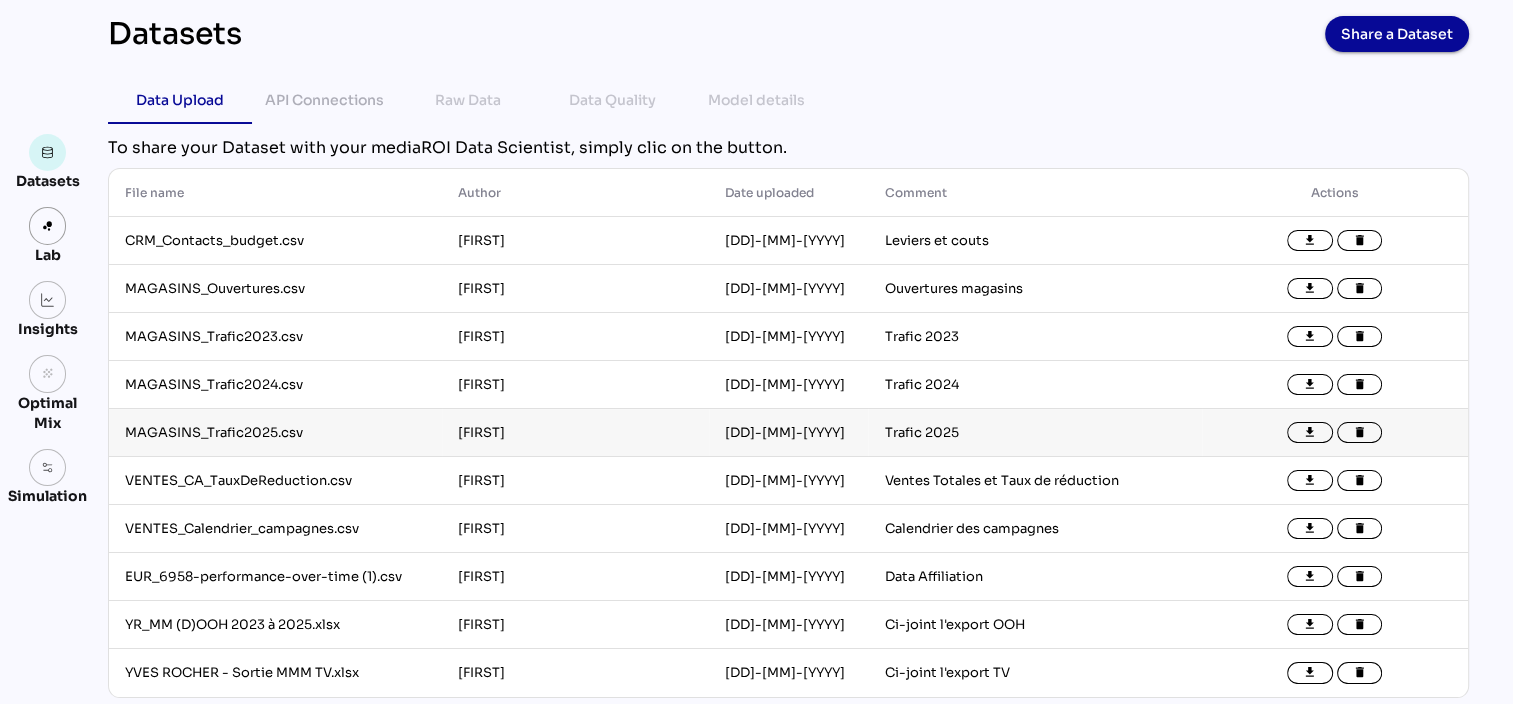 scroll, scrollTop: 0, scrollLeft: 0, axis: both 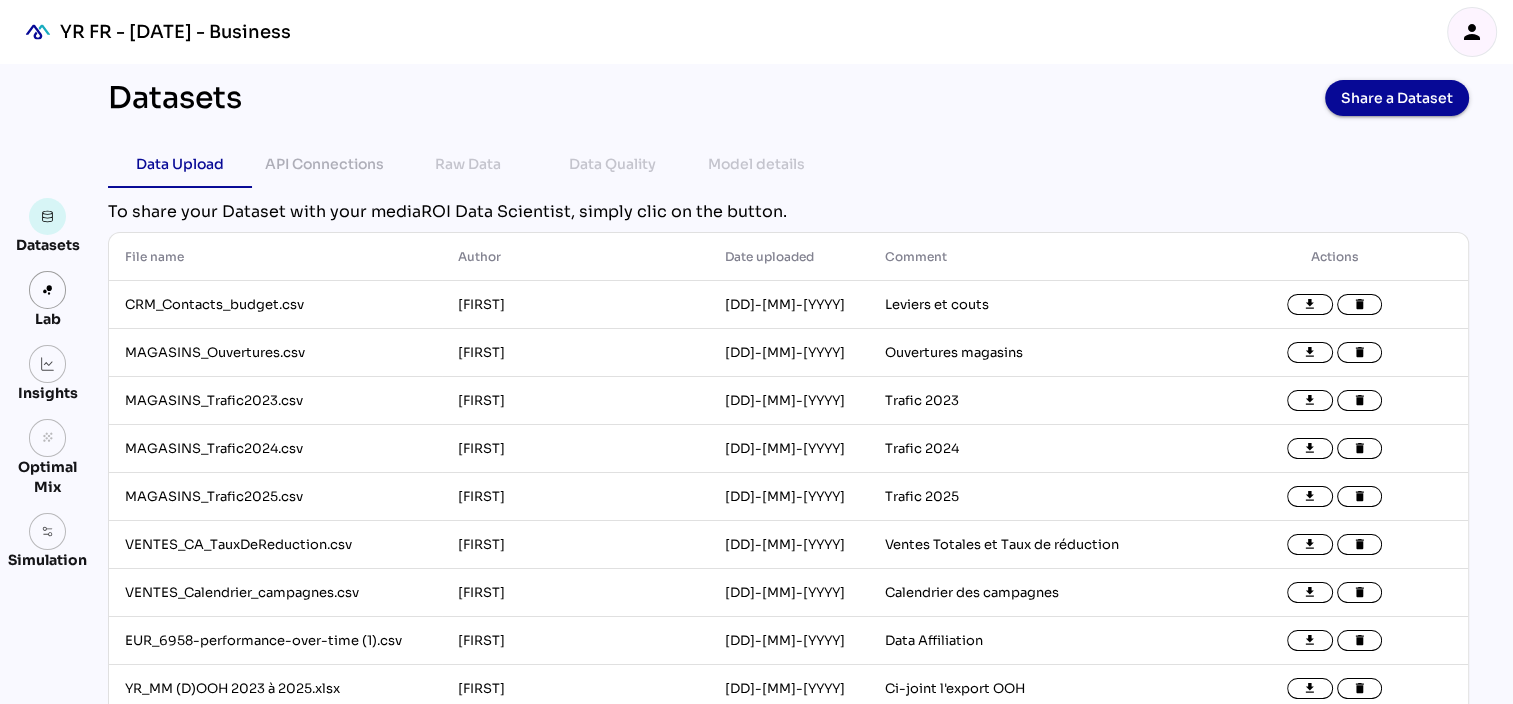 click on "YR FR - [DATE] - Business [FIRST]" at bounding box center [756, 32] 